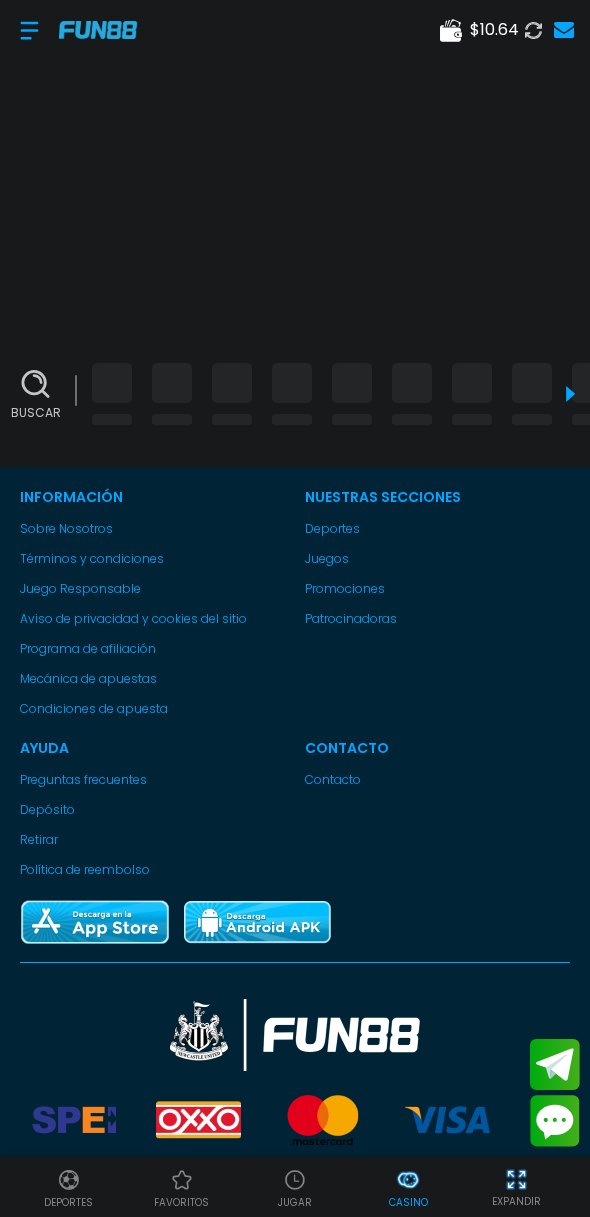 scroll, scrollTop: 0, scrollLeft: 0, axis: both 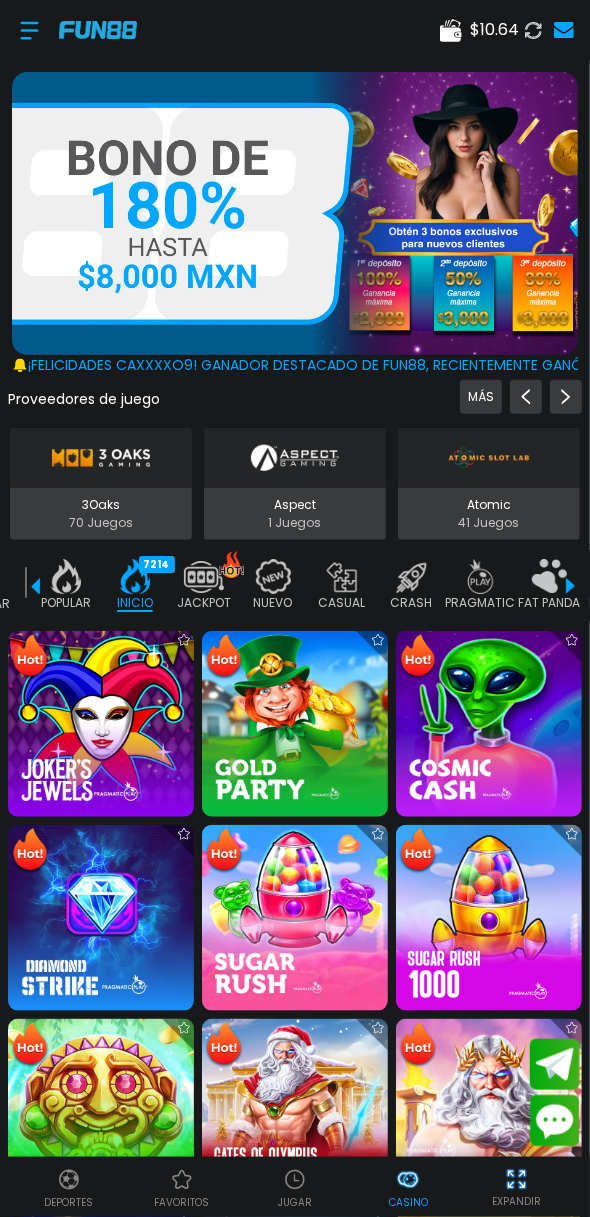 click on "$ [PRICE]" at bounding box center [494, 30] 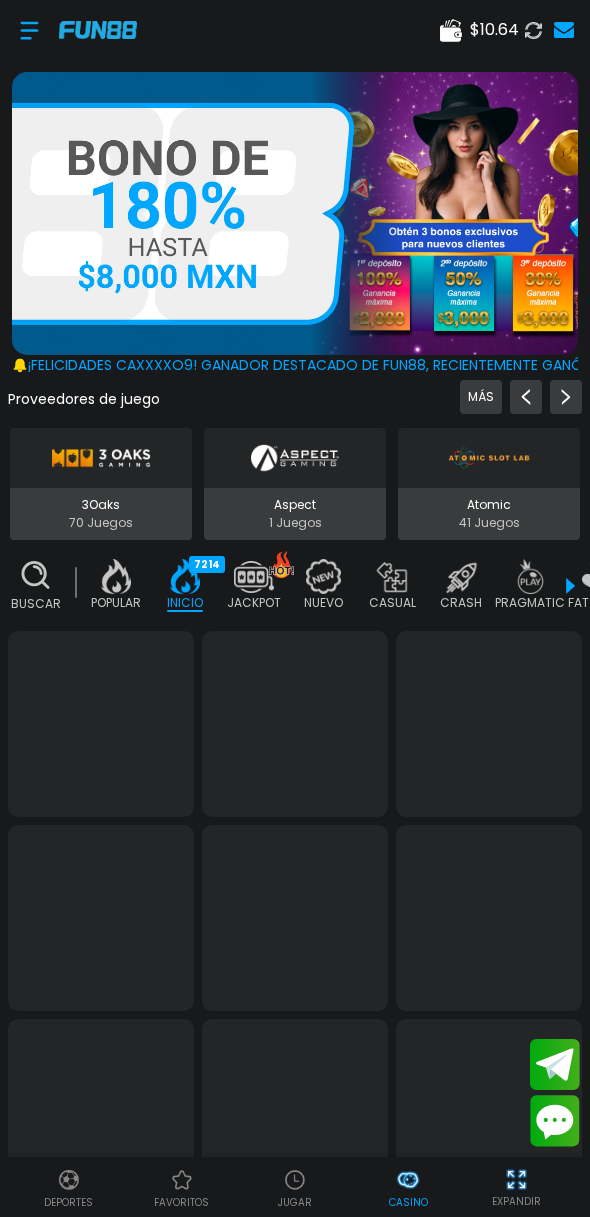 scroll, scrollTop: 0, scrollLeft: 0, axis: both 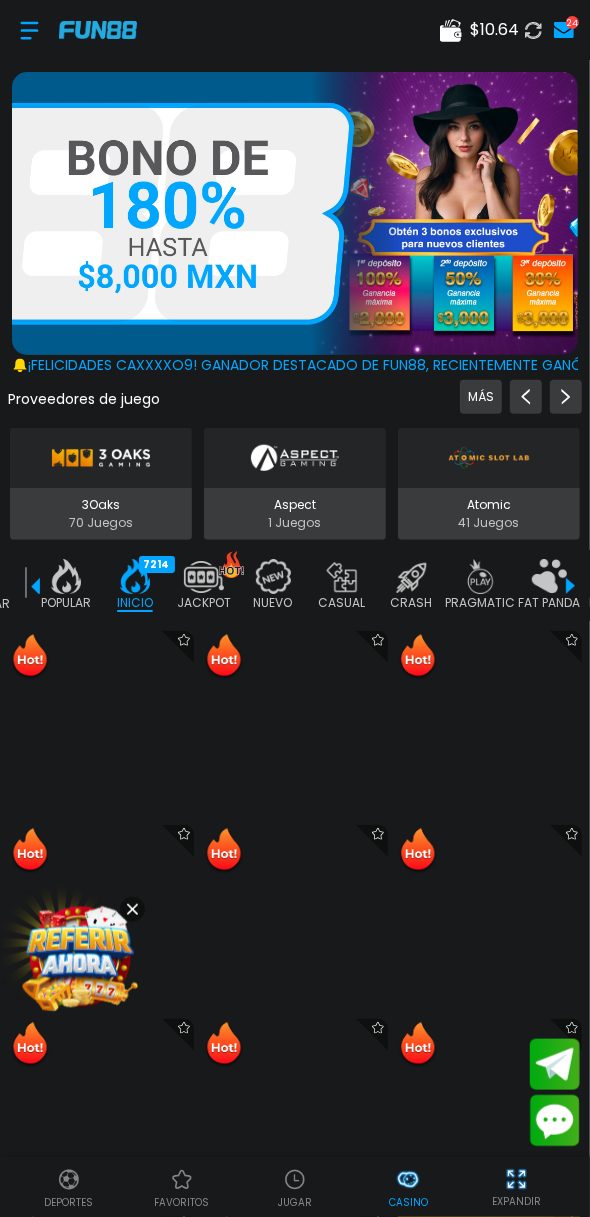 click on "$ 10.64" at bounding box center [494, 30] 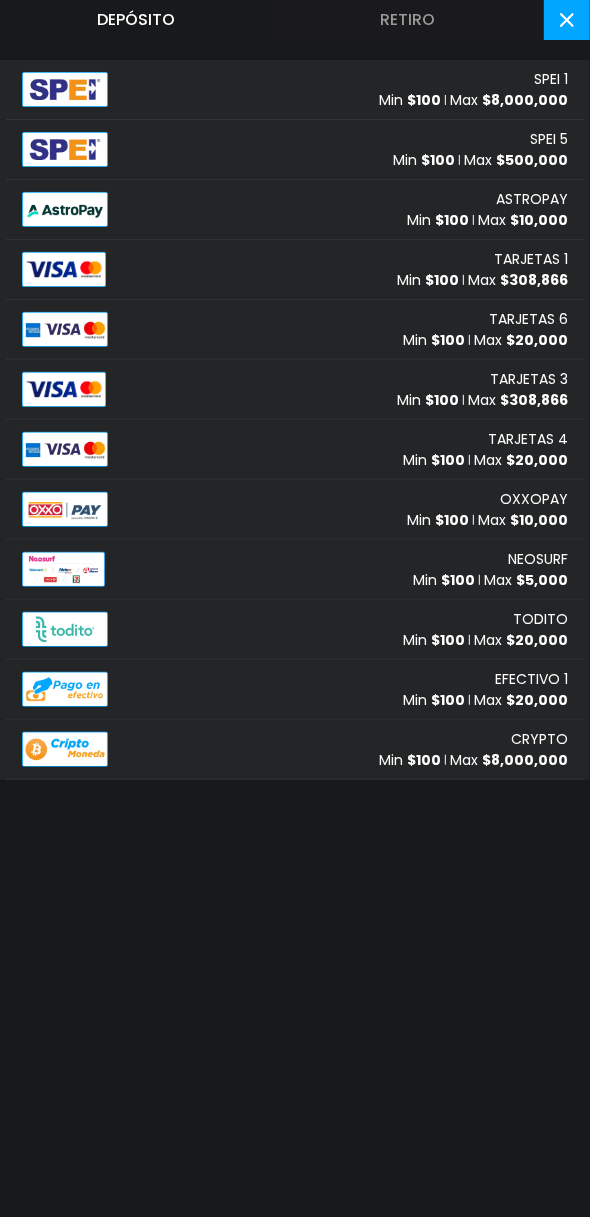 click on "TARJETAS 1 Min   $ 100 Max   $ 308,866" at bounding box center [295, 270] 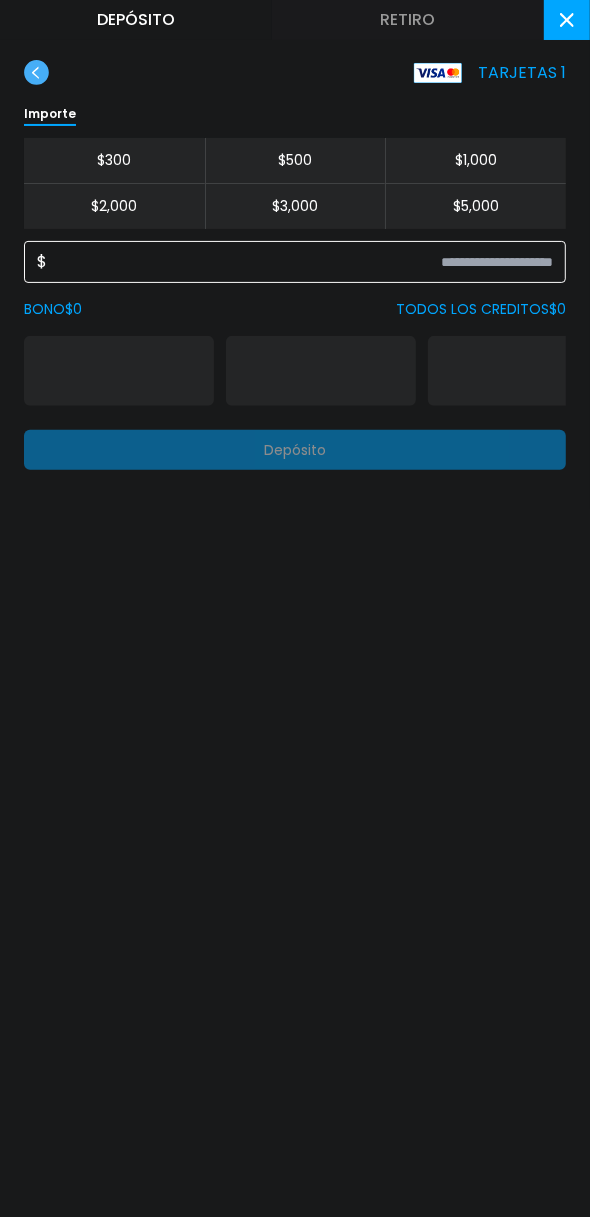 click at bounding box center [300, 262] 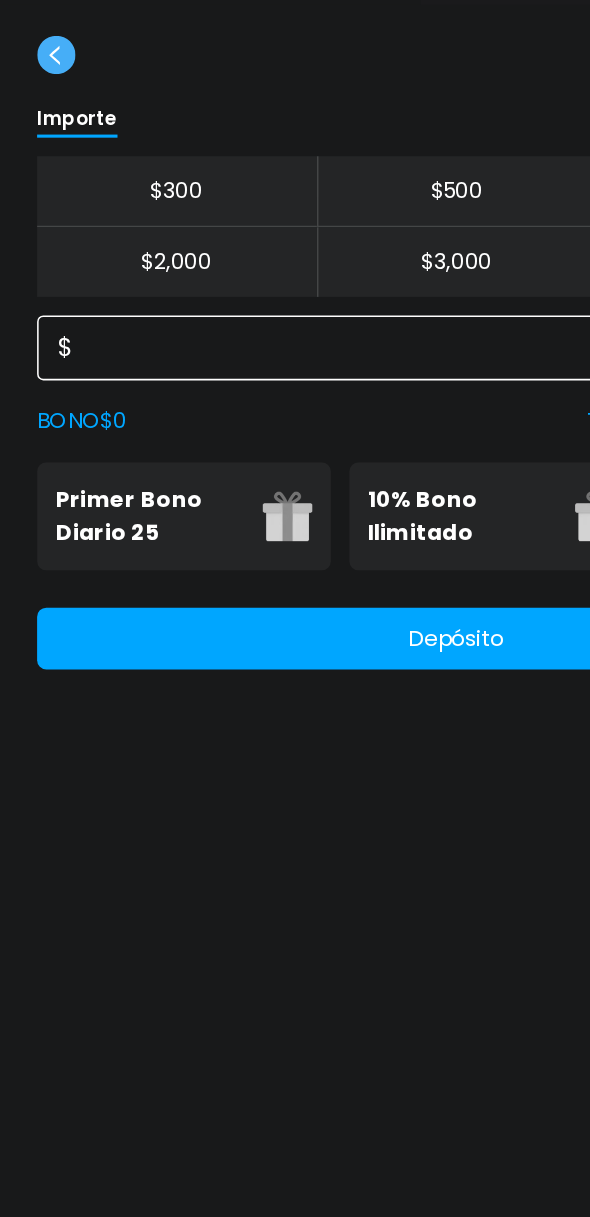 type on "***" 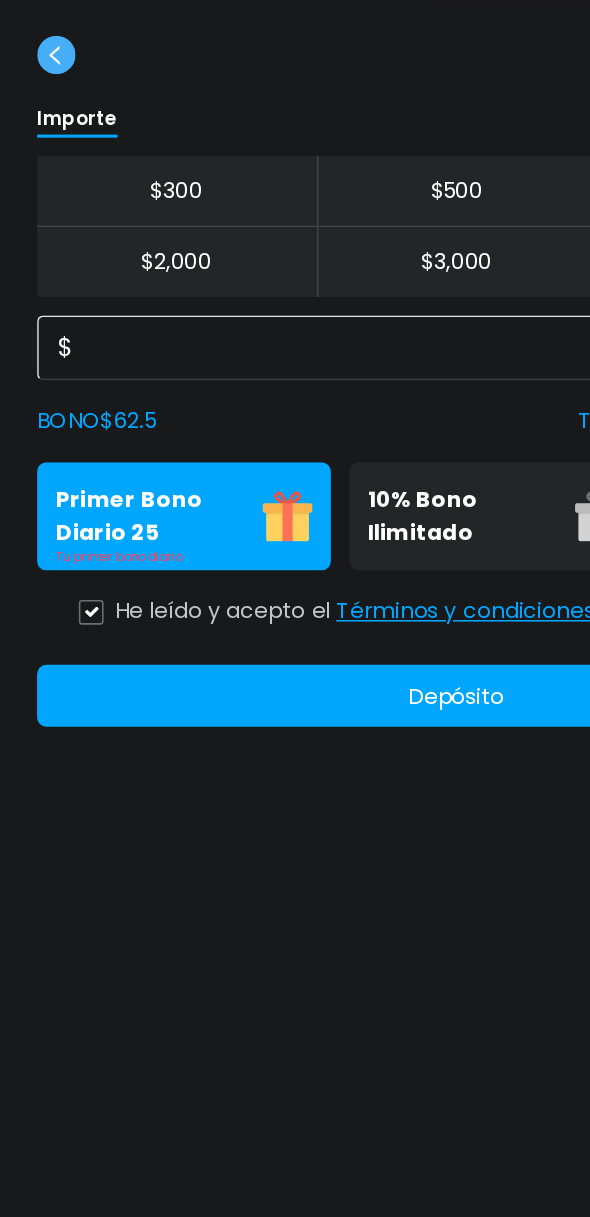 click 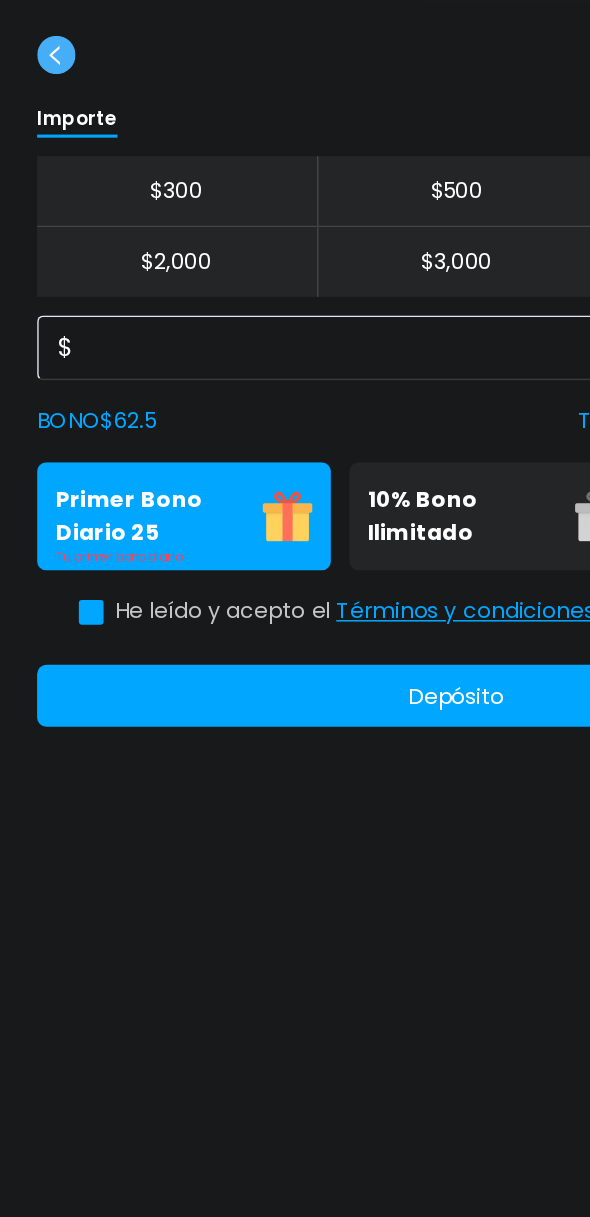 click on "Depósito" at bounding box center (295, 487) 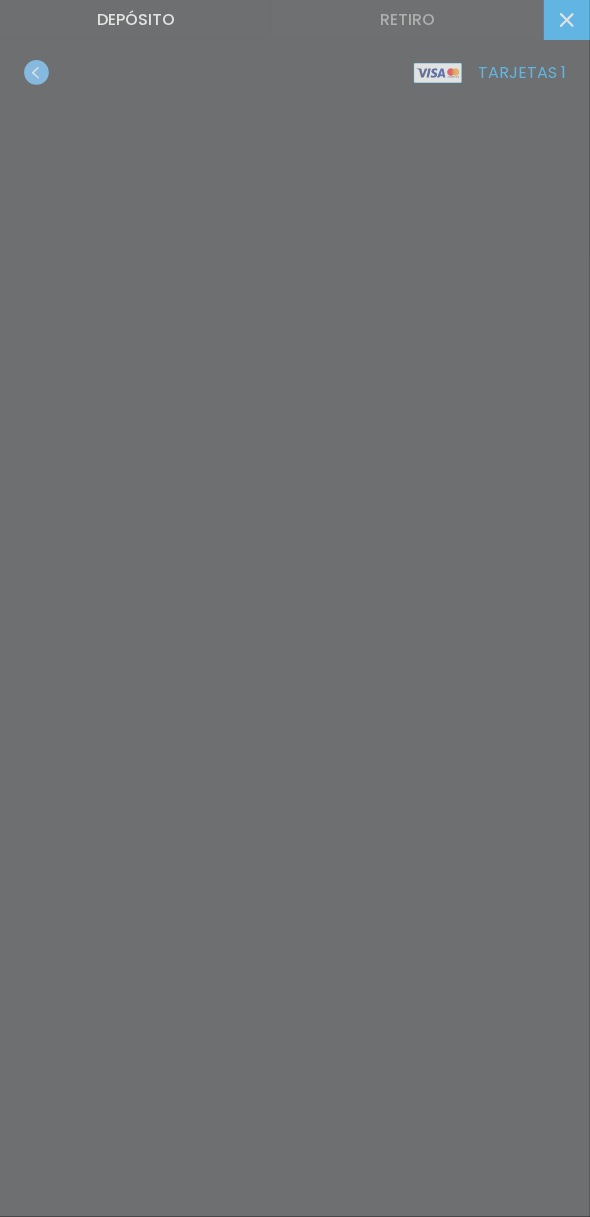 scroll, scrollTop: 80, scrollLeft: 0, axis: vertical 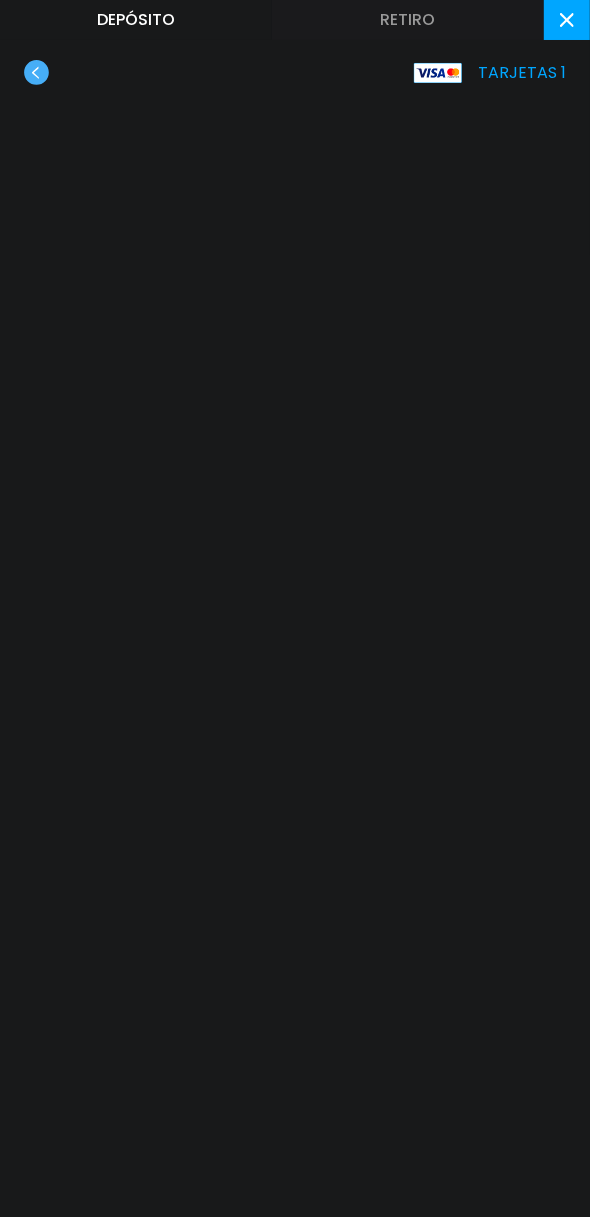click at bounding box center [567, 20] 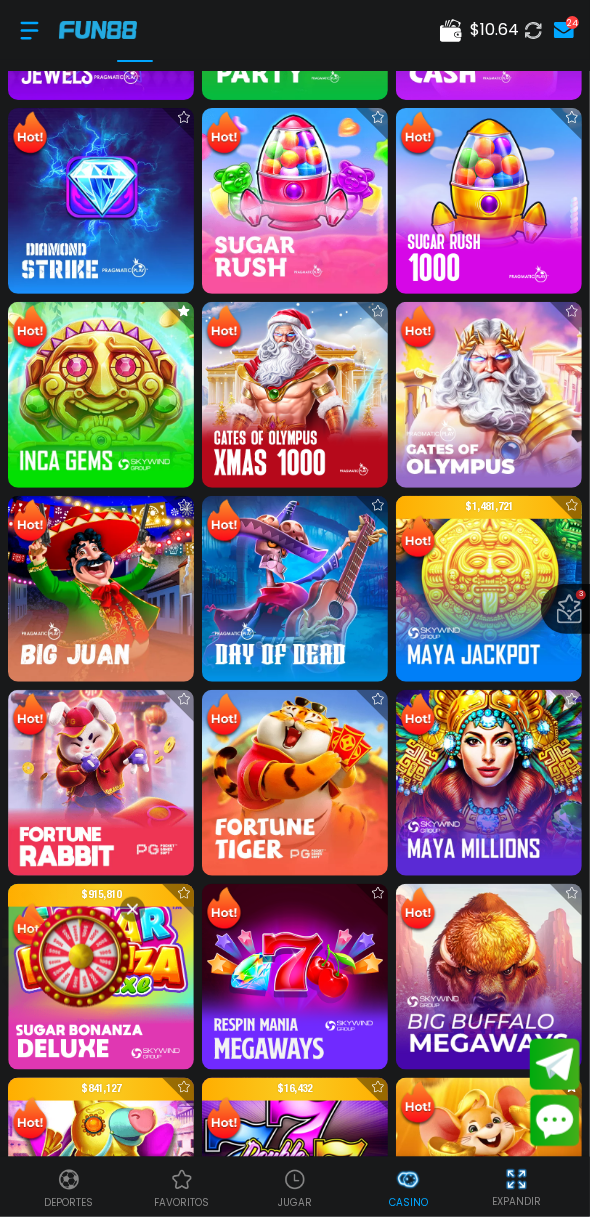 scroll, scrollTop: 662, scrollLeft: 0, axis: vertical 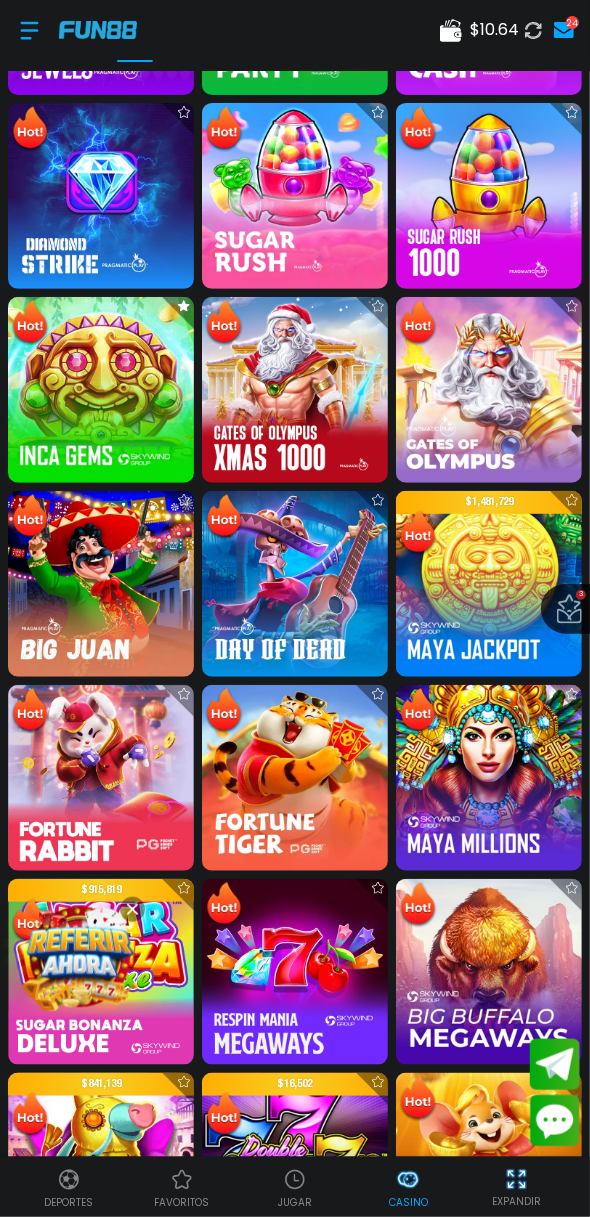 click at bounding box center (101, 778) 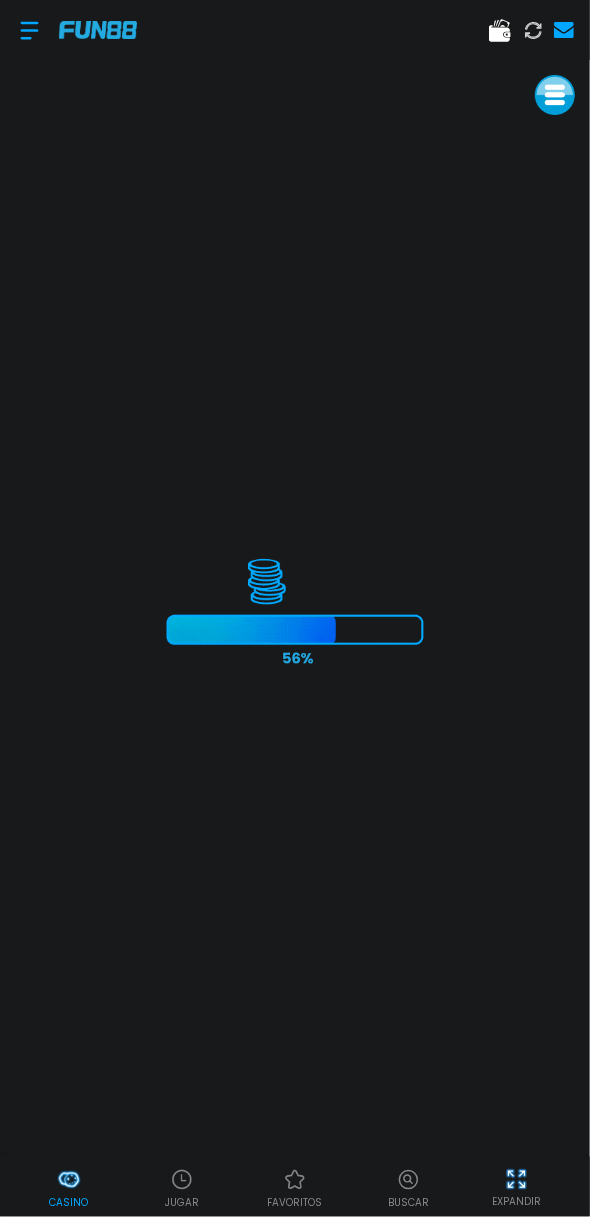 scroll, scrollTop: 0, scrollLeft: 0, axis: both 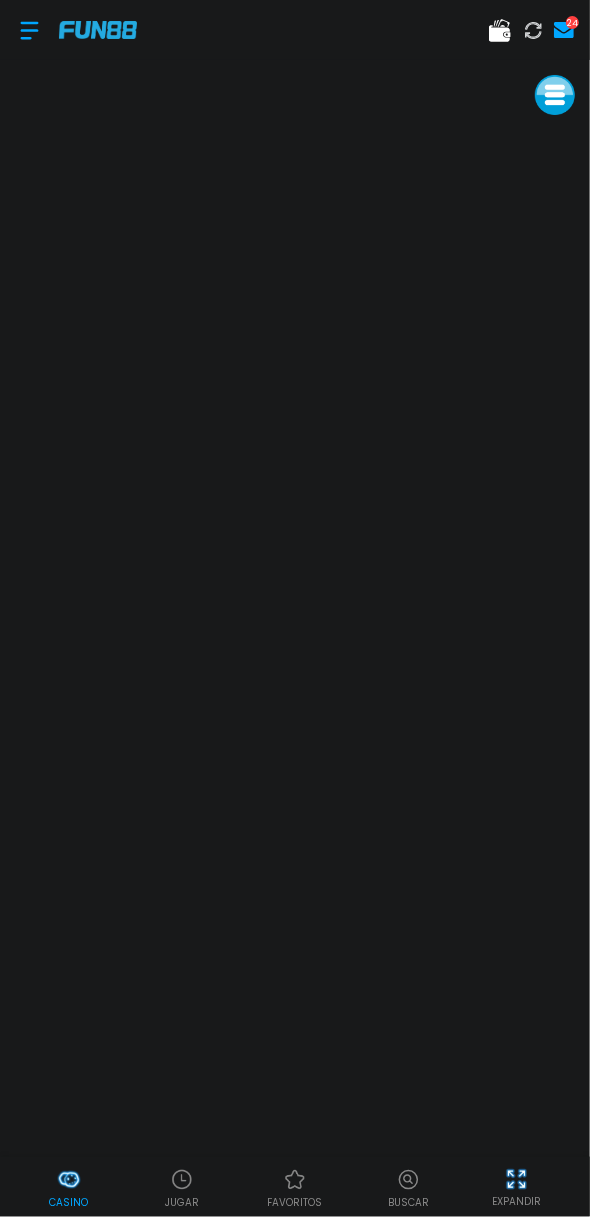click at bounding box center (29, 30) 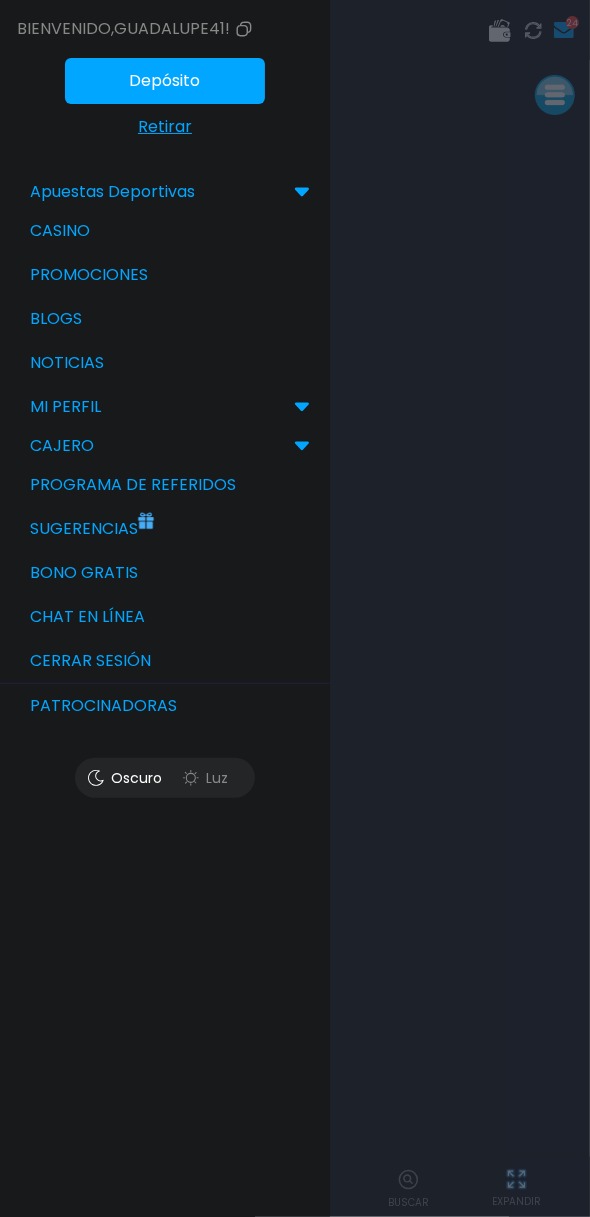 click on "Bono Gratis" at bounding box center (165, 573) 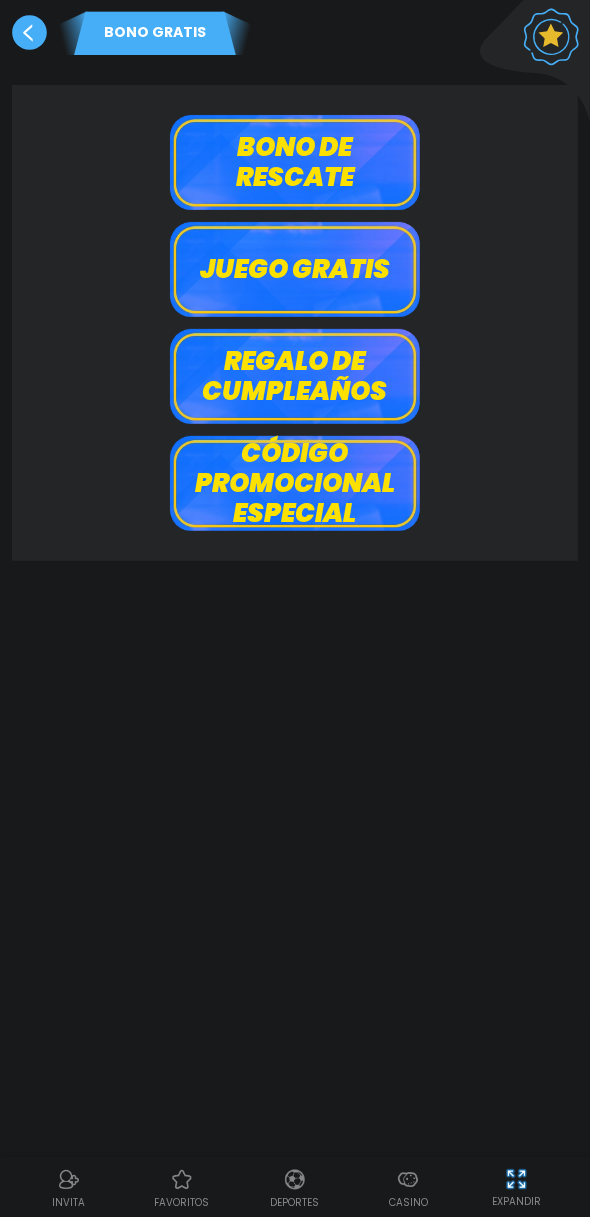 click on "Bono de rescate" at bounding box center (295, 162) 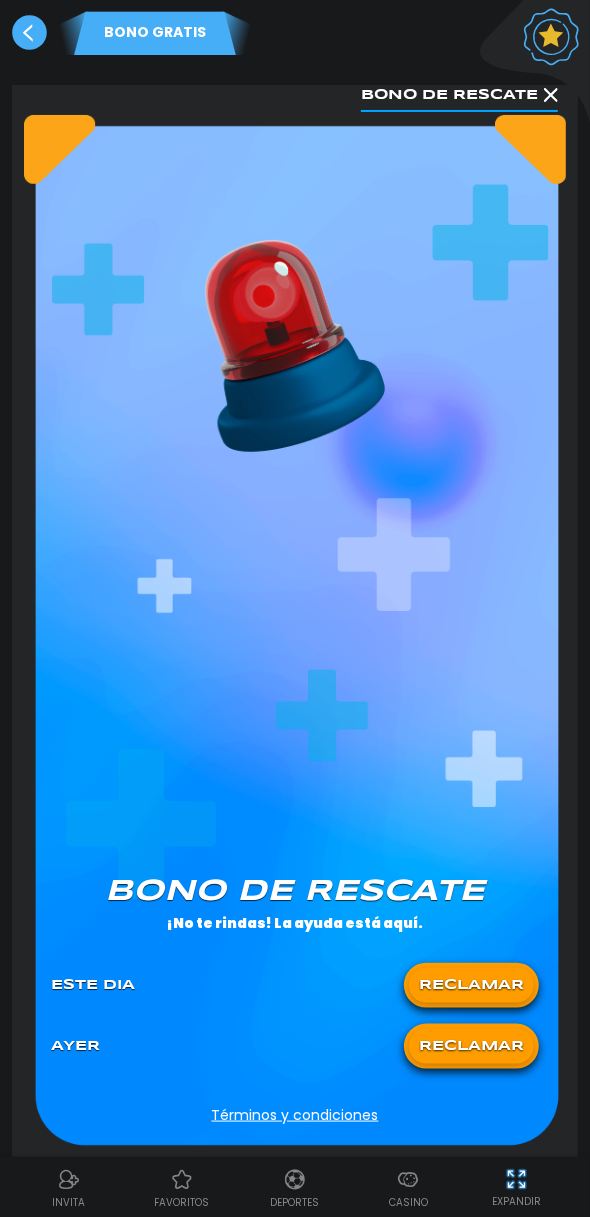 click on "RECLAMAR" at bounding box center (471, 985) 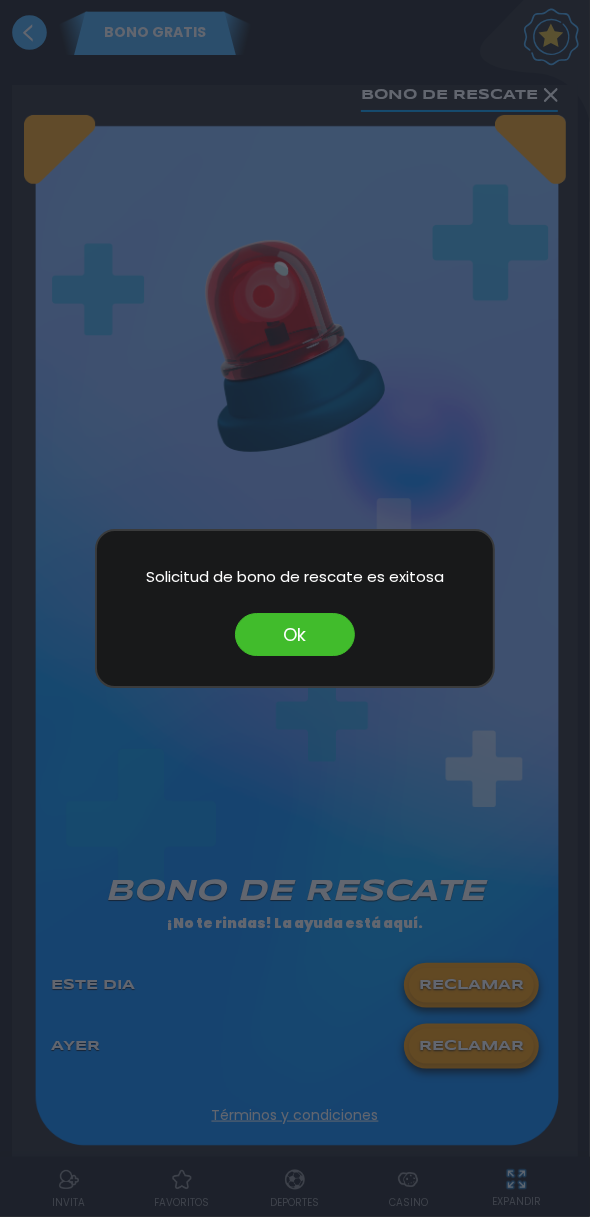 click on "Ok" at bounding box center (295, 634) 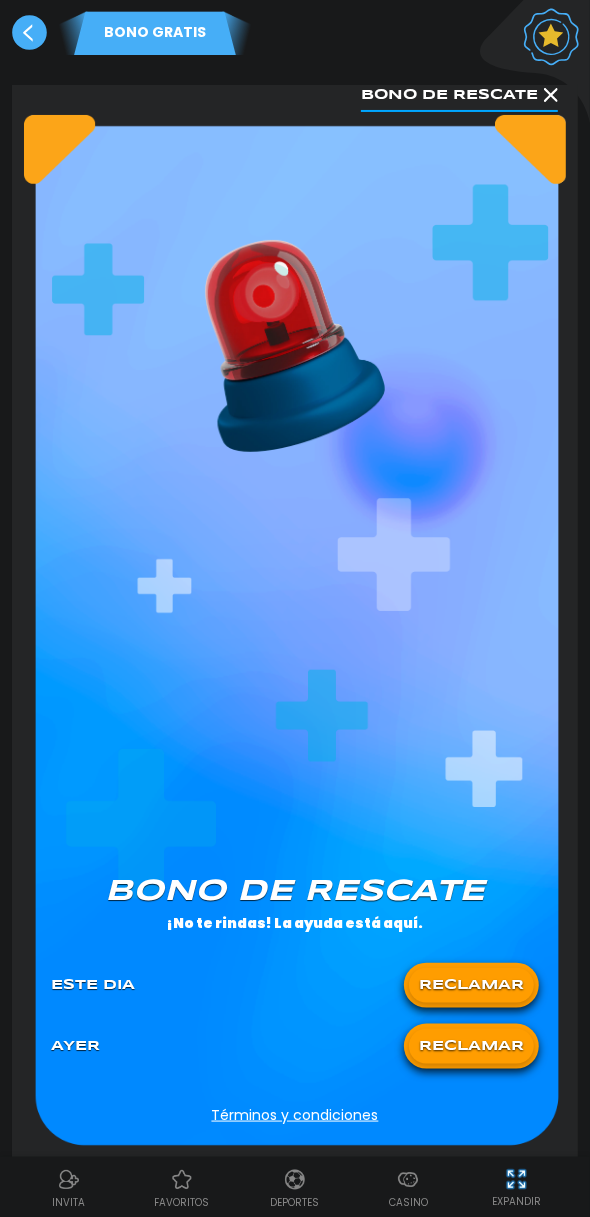 click on "Casino" at bounding box center [408, 1187] 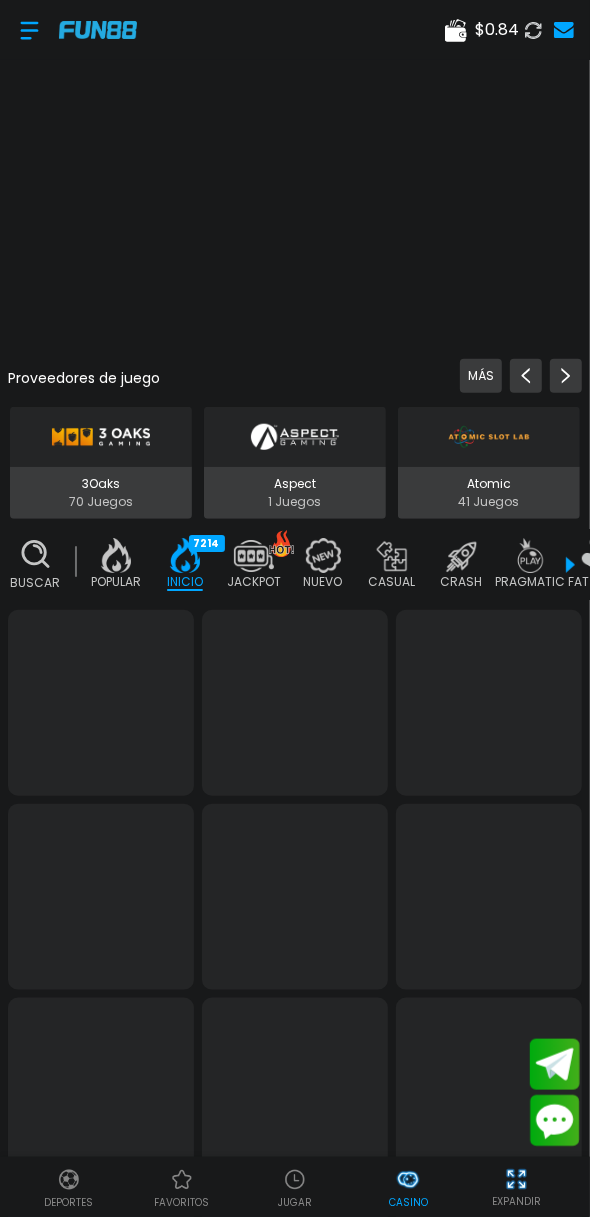 scroll, scrollTop: 0, scrollLeft: 50, axis: horizontal 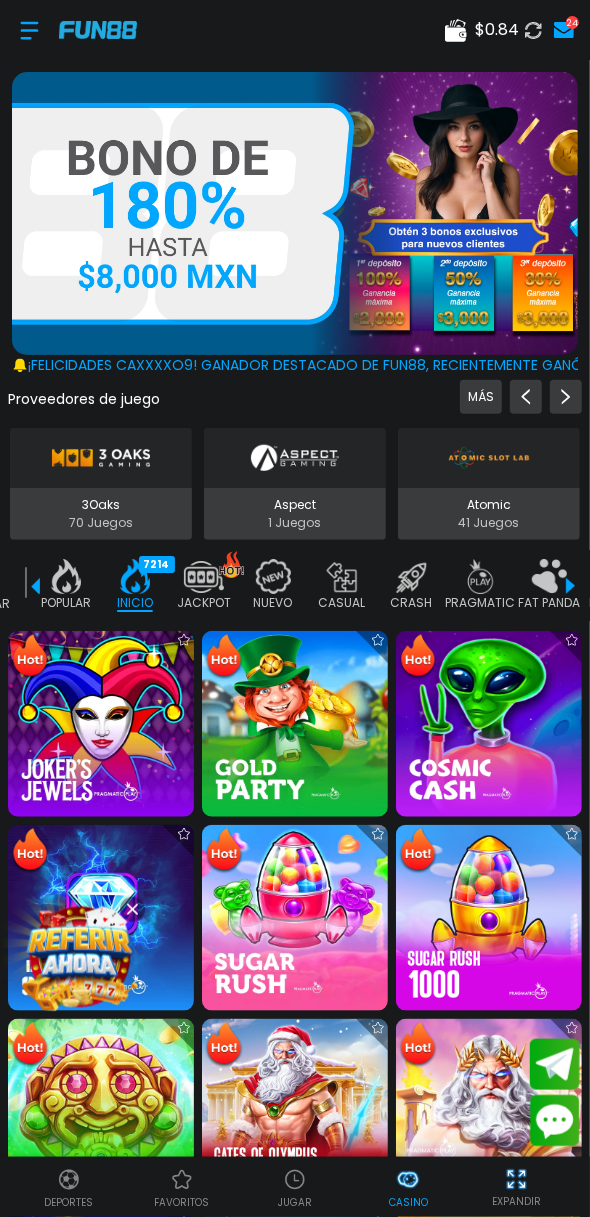 click at bounding box center [101, 1112] 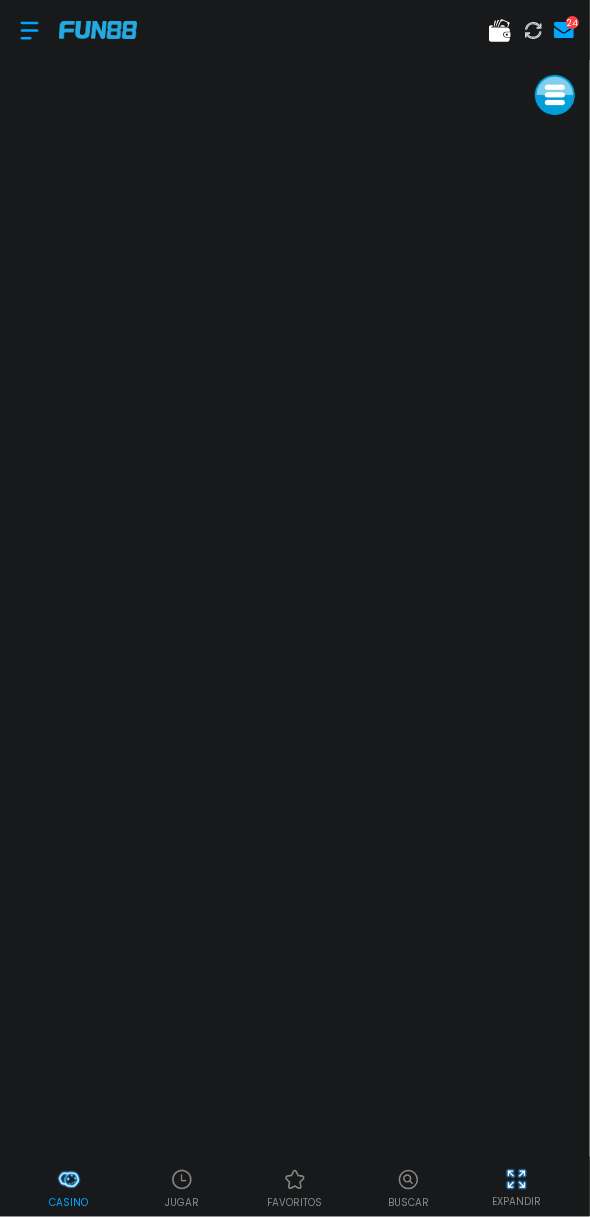 click 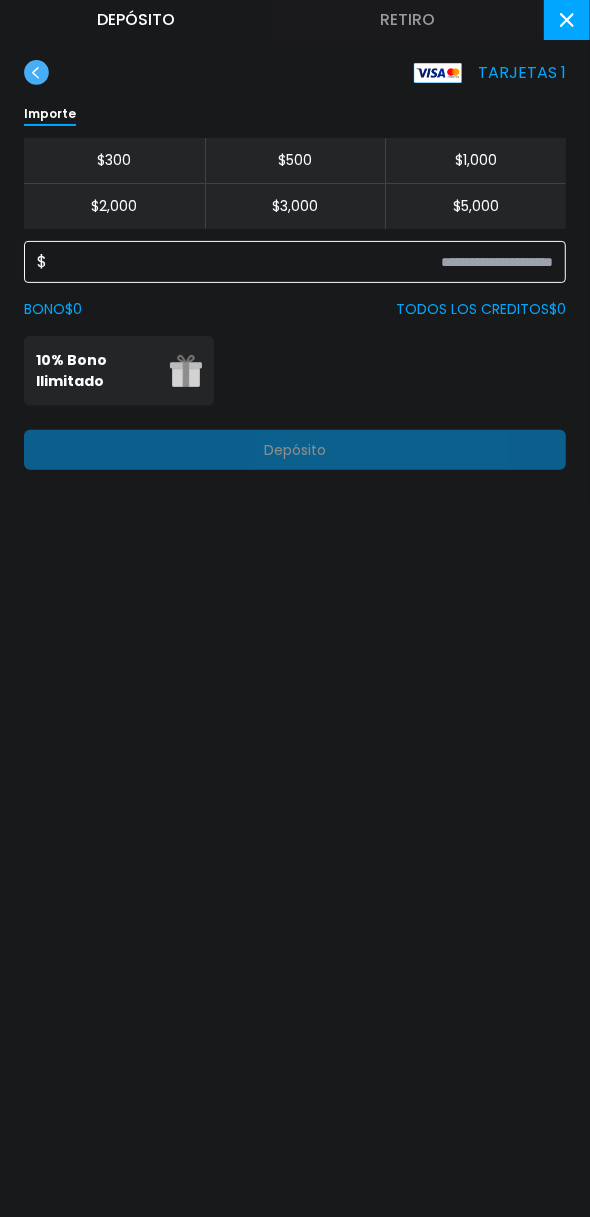 click at bounding box center (300, 262) 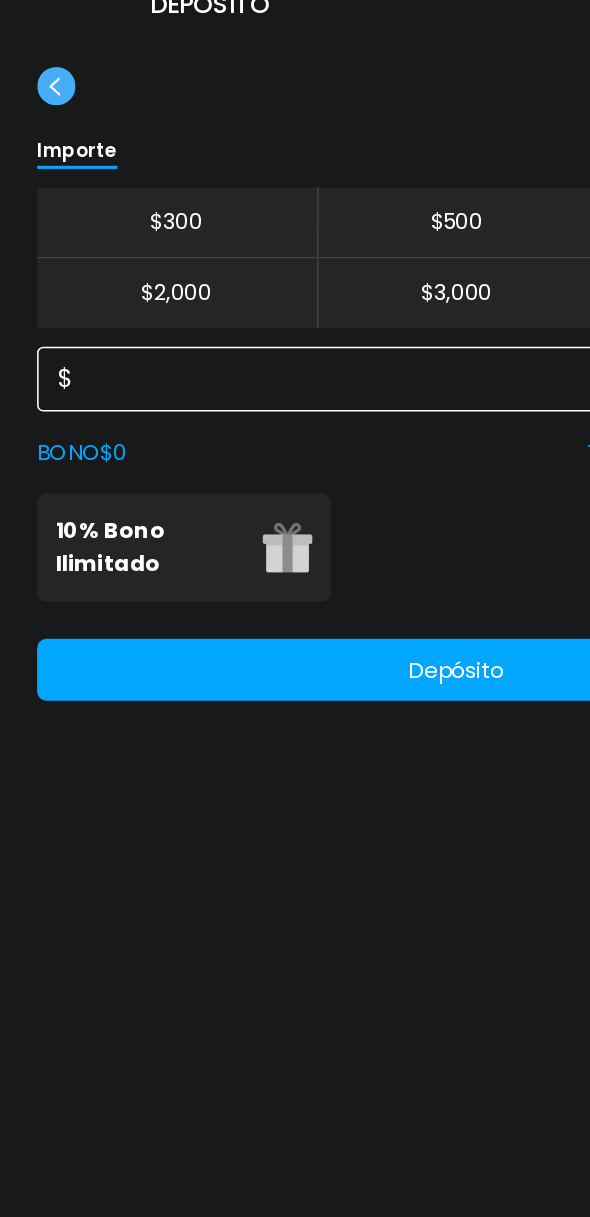 type on "***" 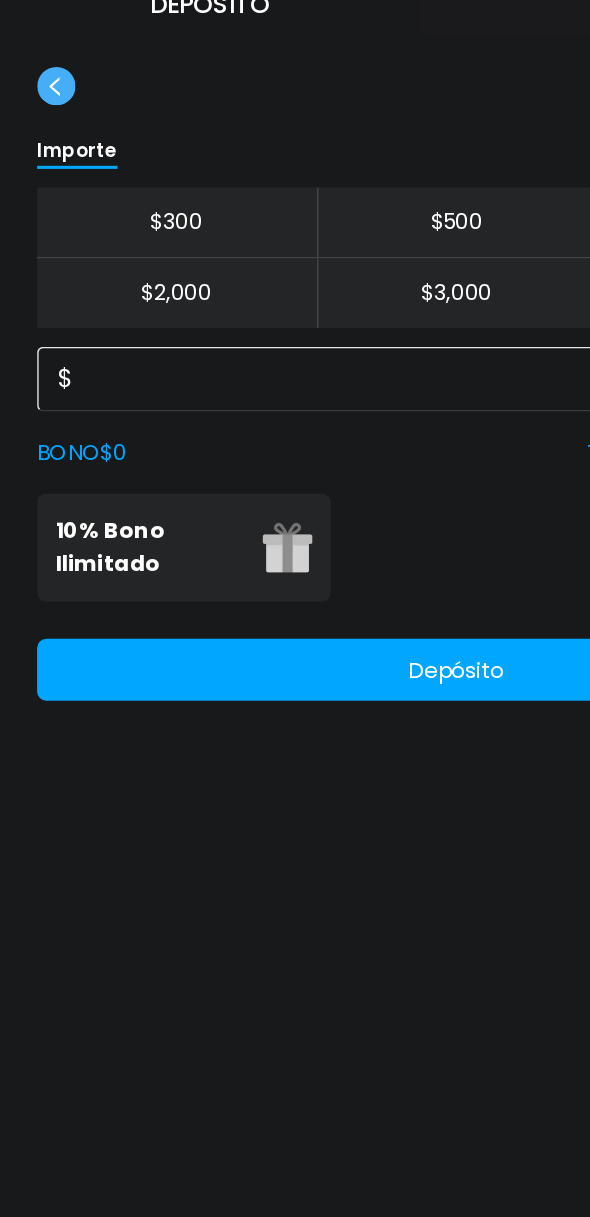 click on "10% Bono Ilimitado" at bounding box center [97, 371] 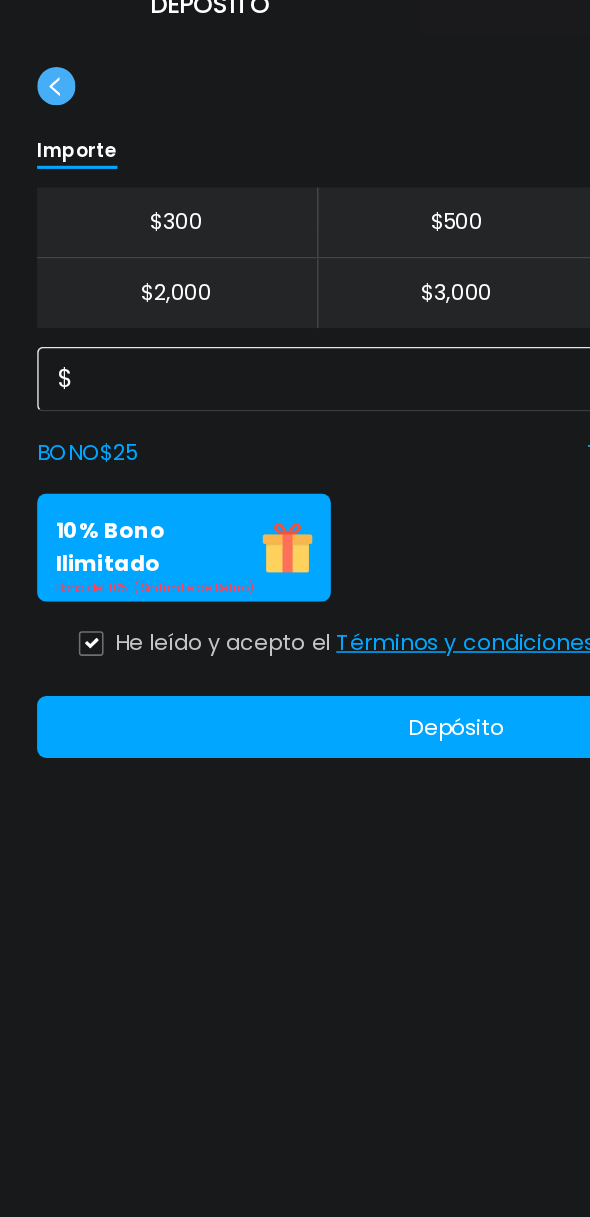 click 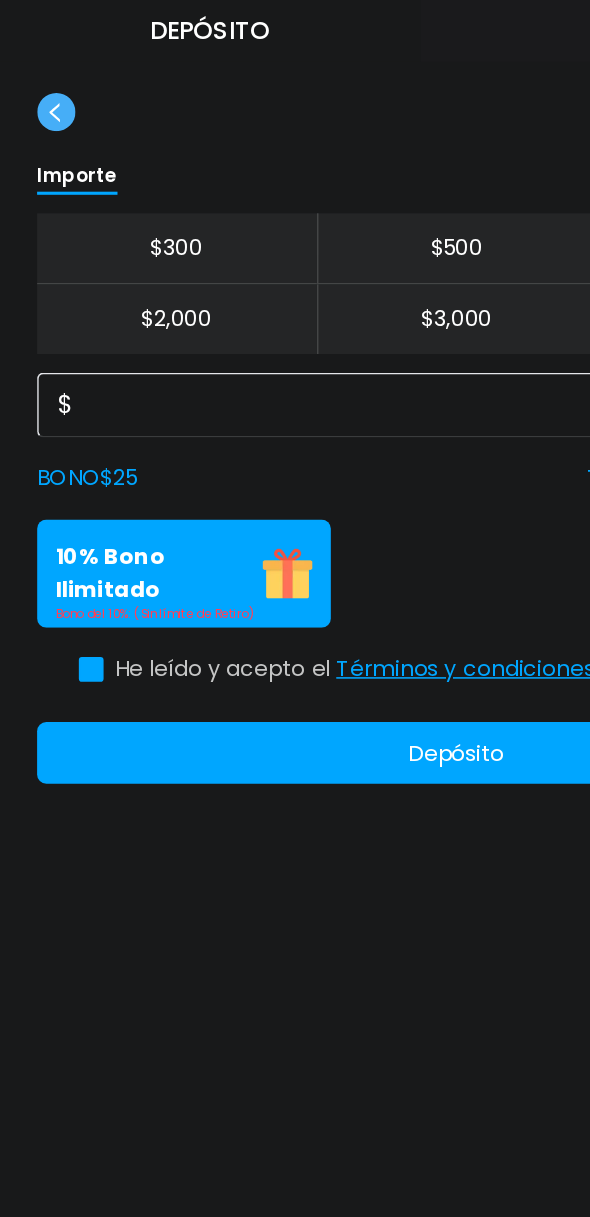 click on "Depósito" at bounding box center [295, 487] 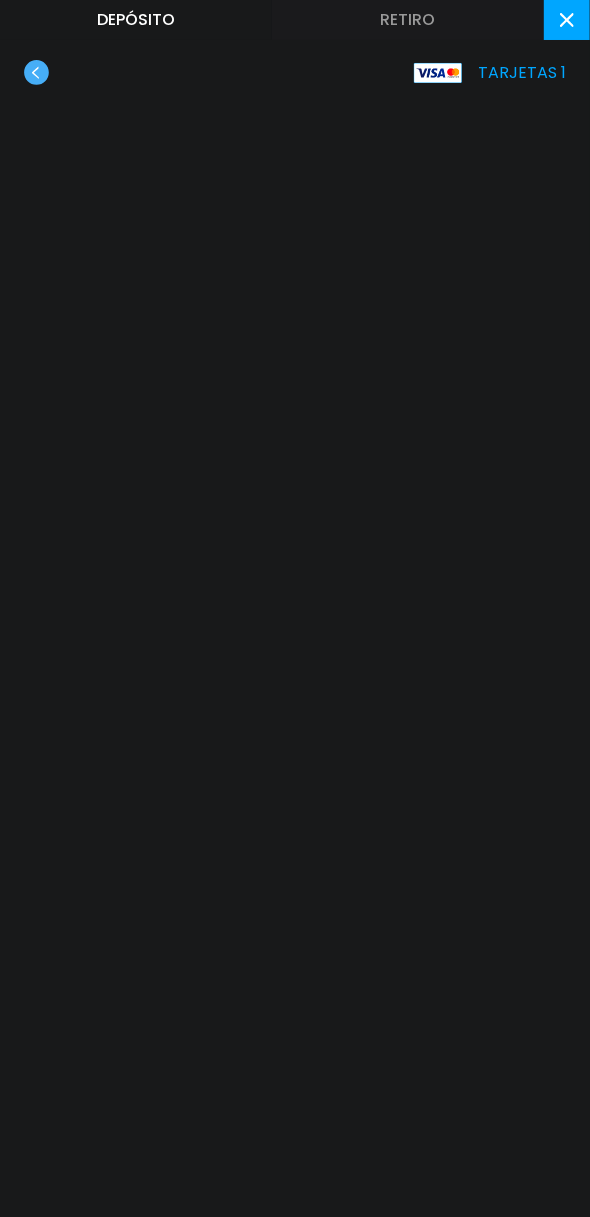 click at bounding box center (567, 20) 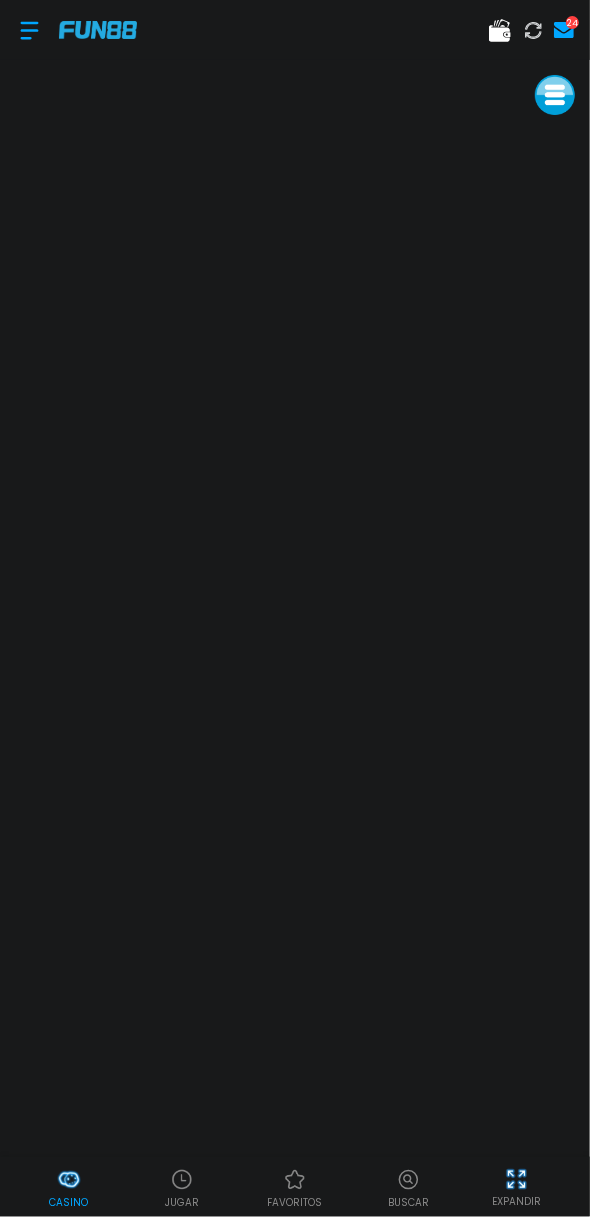 click on "Casino" at bounding box center [68, 1202] 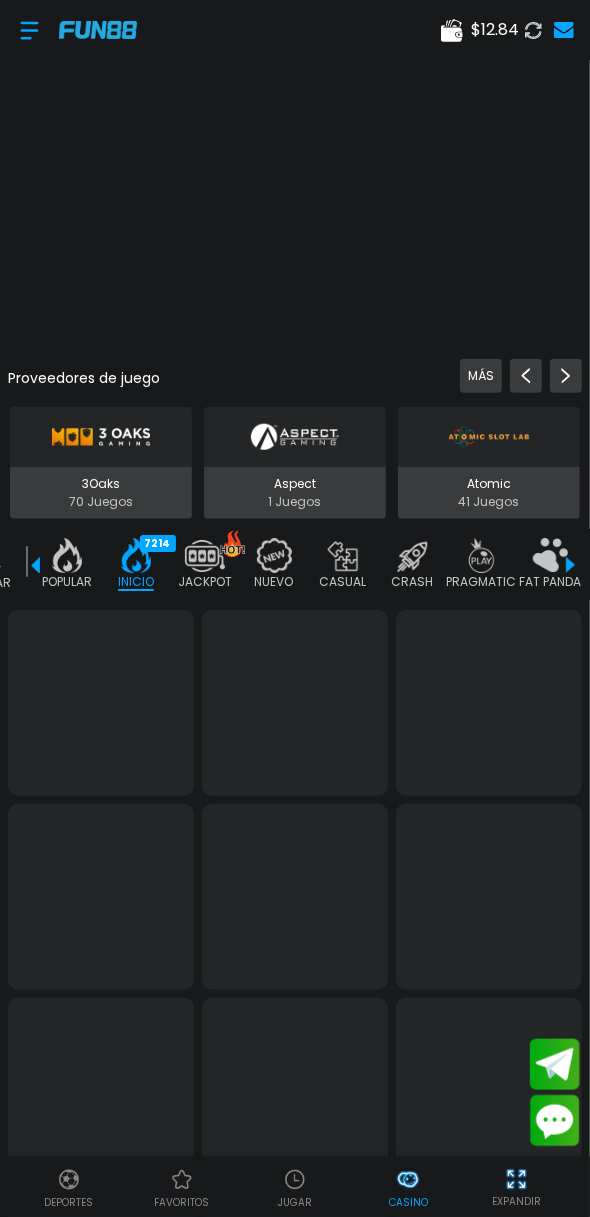 scroll, scrollTop: 0, scrollLeft: 50, axis: horizontal 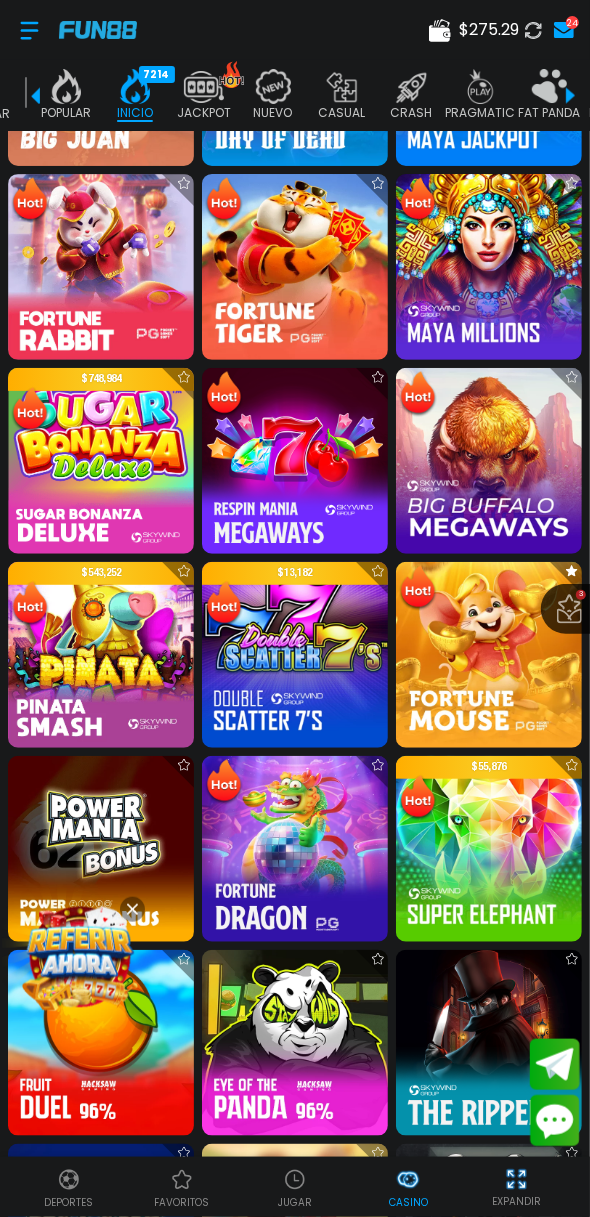 click at bounding box center [295, 849] 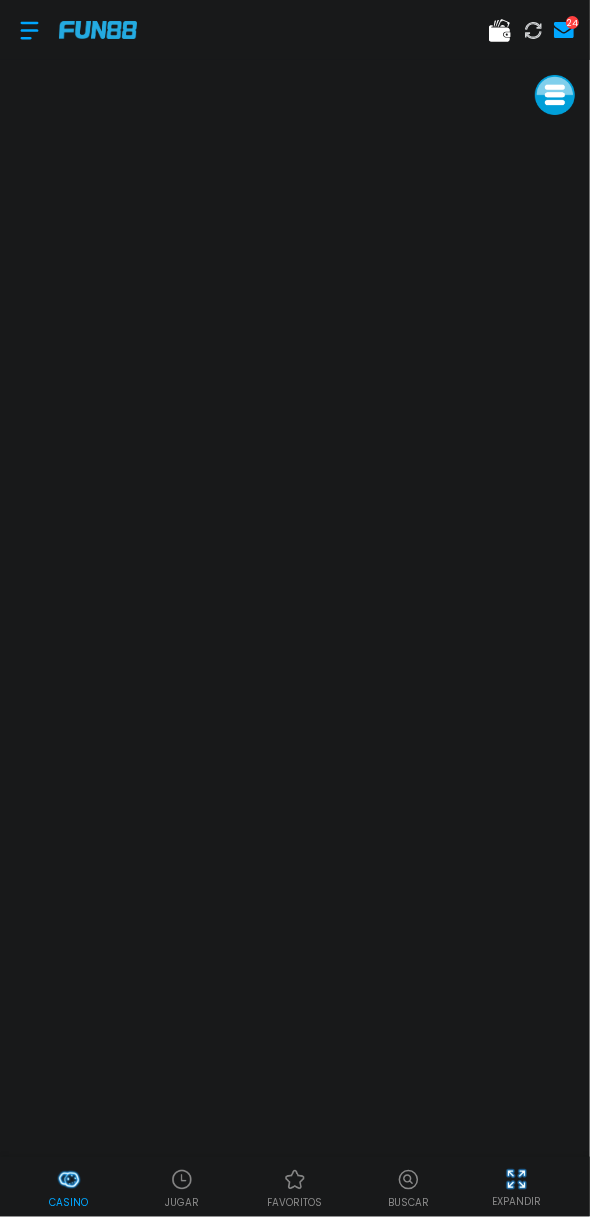 click at bounding box center [516, 1179] 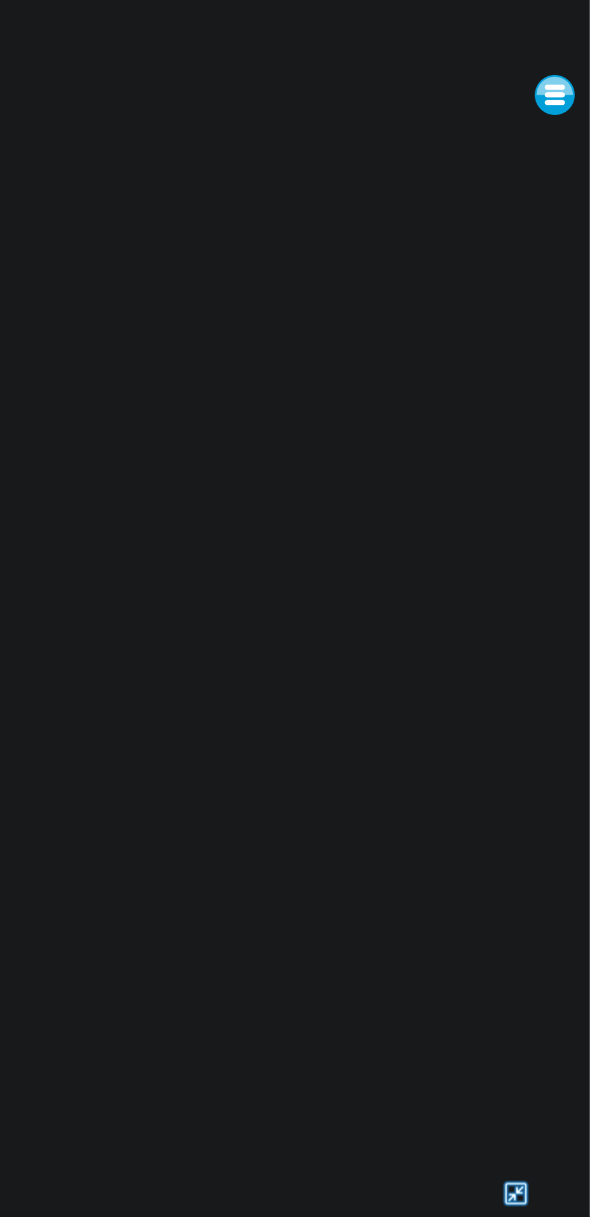 click at bounding box center [517, 1194] 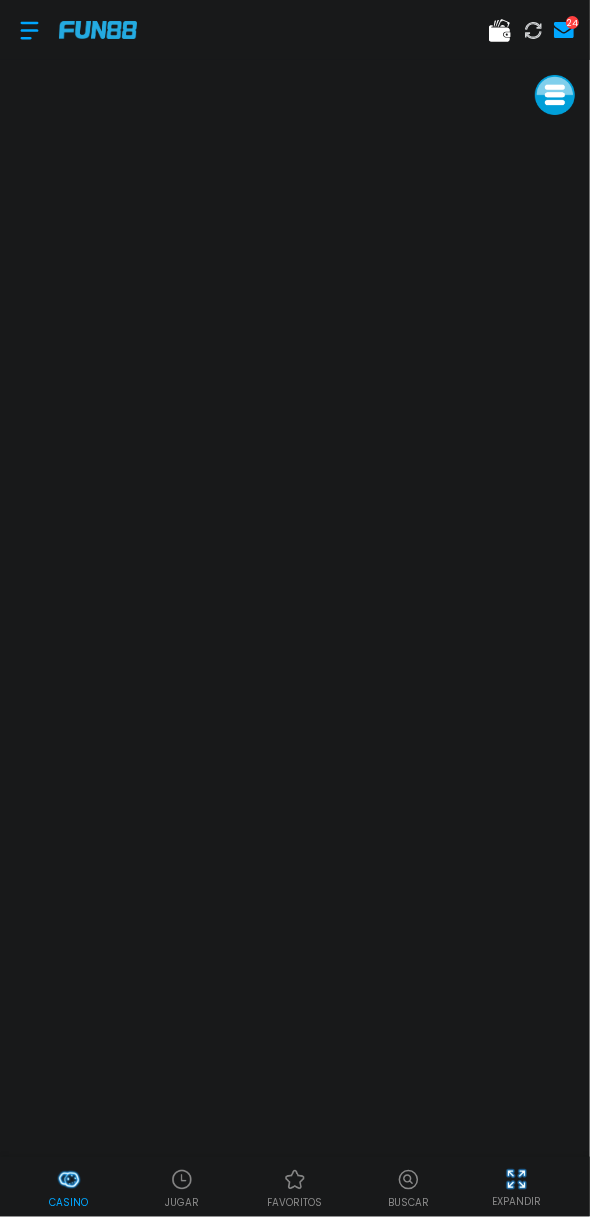 click on "Casino" at bounding box center (68, 1202) 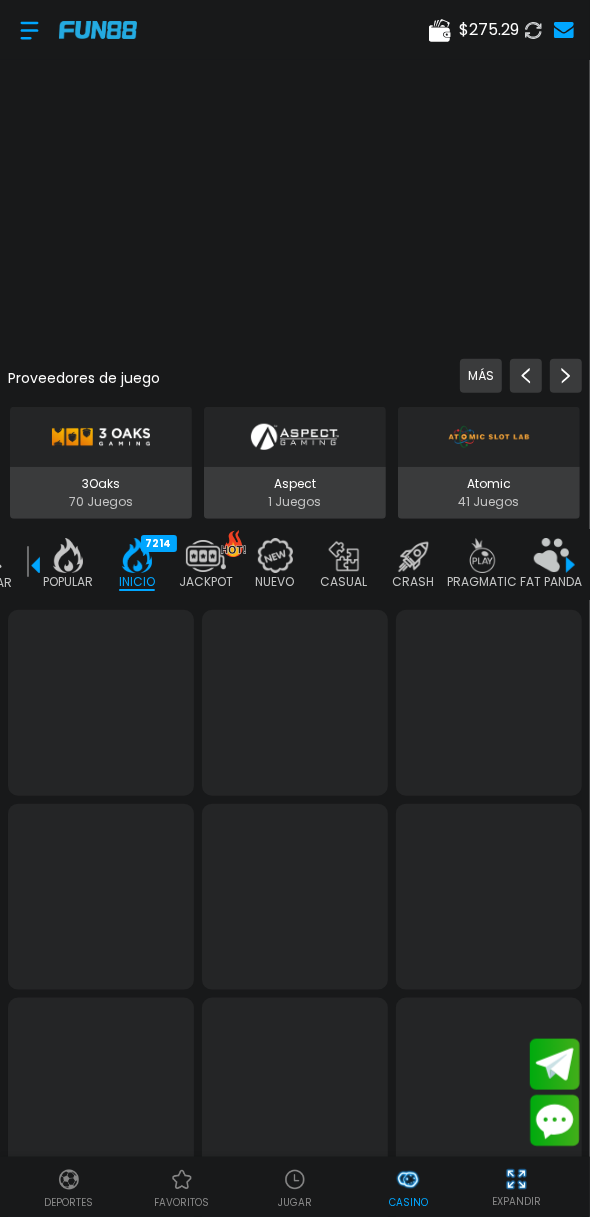 scroll, scrollTop: 0, scrollLeft: 50, axis: horizontal 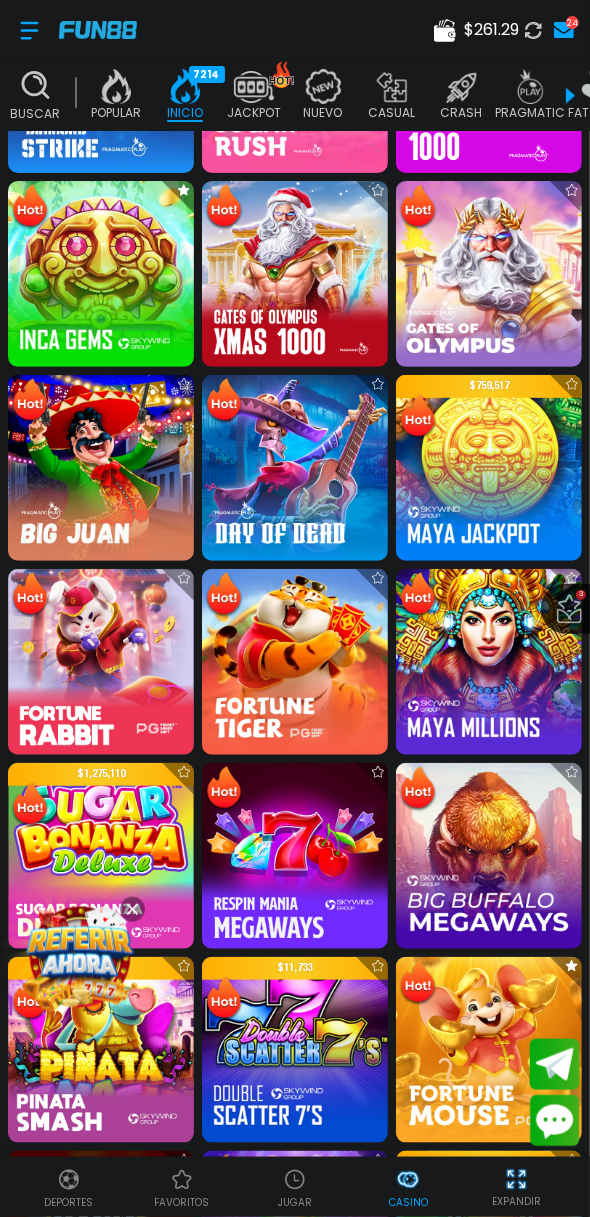 click at bounding box center [116, 86] 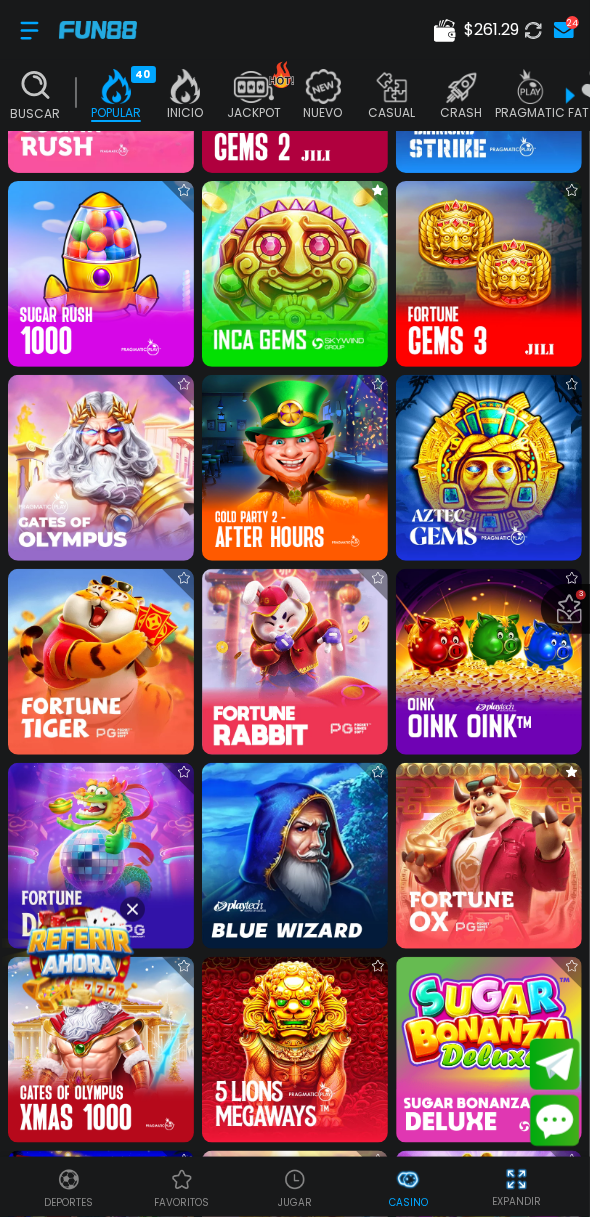click at bounding box center [489, 856] 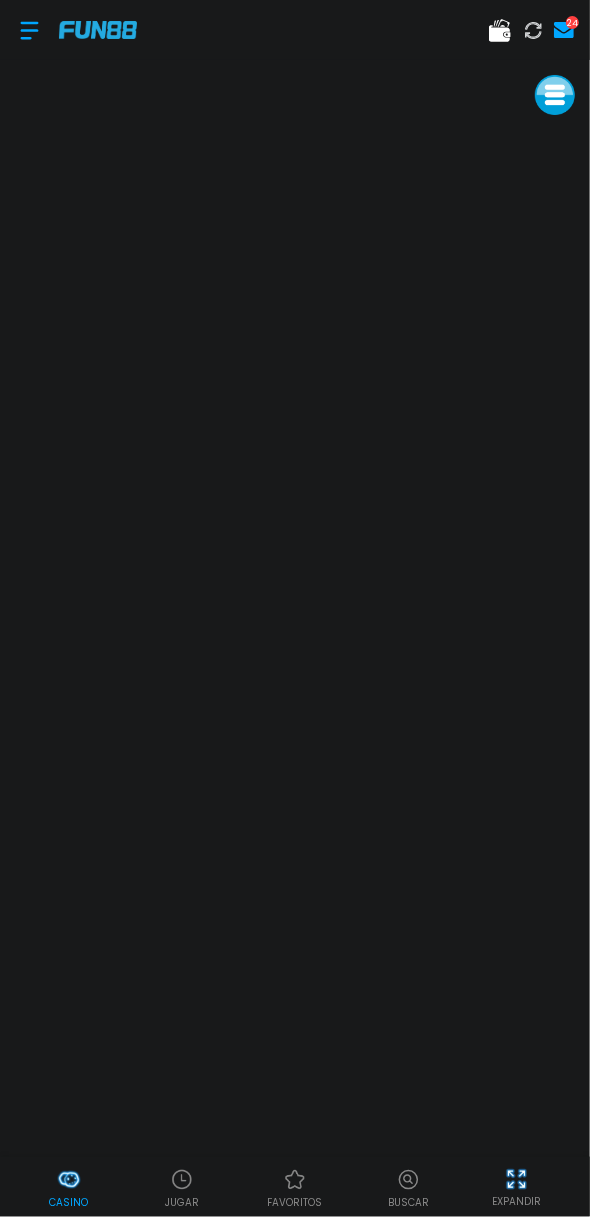 click on "Casino" at bounding box center [68, 1202] 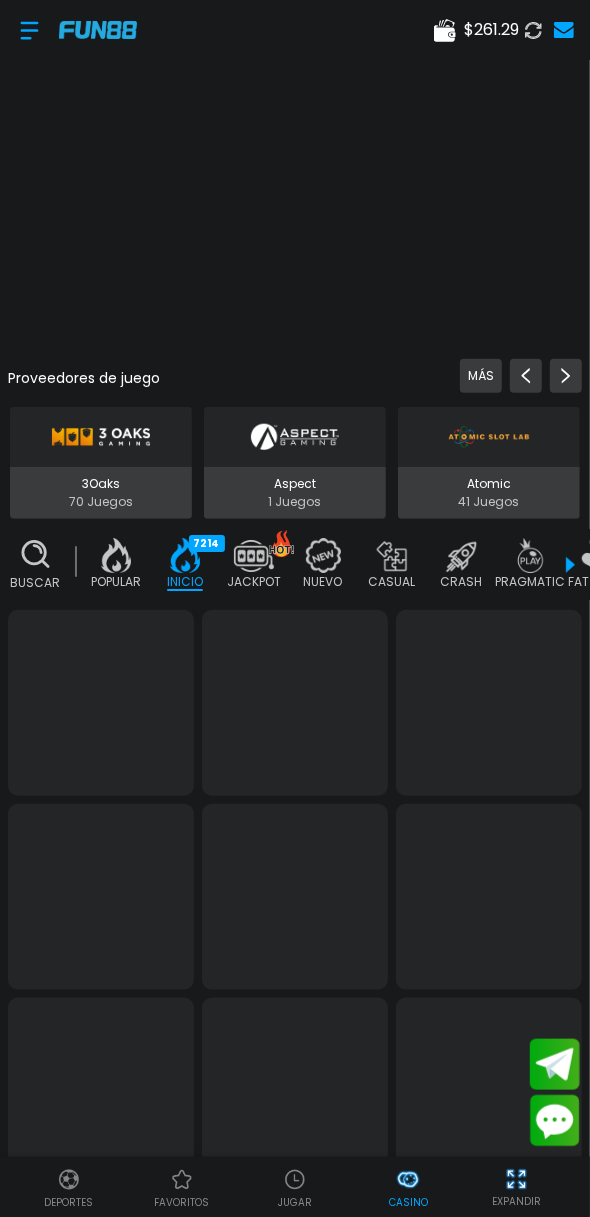 scroll, scrollTop: 0, scrollLeft: 50, axis: horizontal 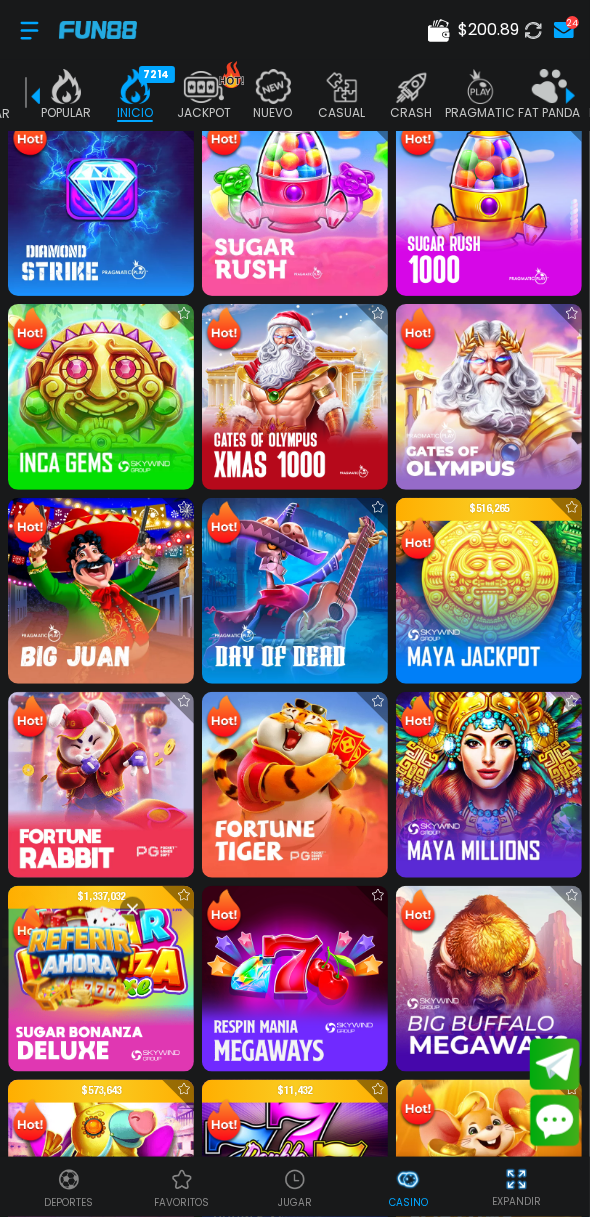 click at bounding box center [101, 785] 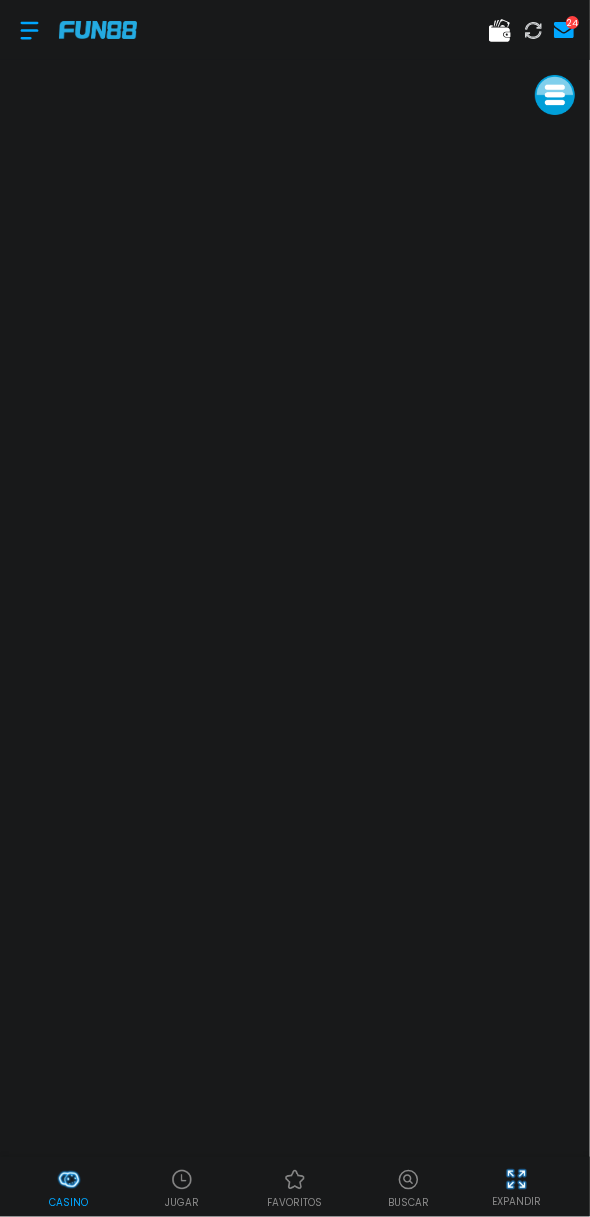 click at bounding box center [29, 30] 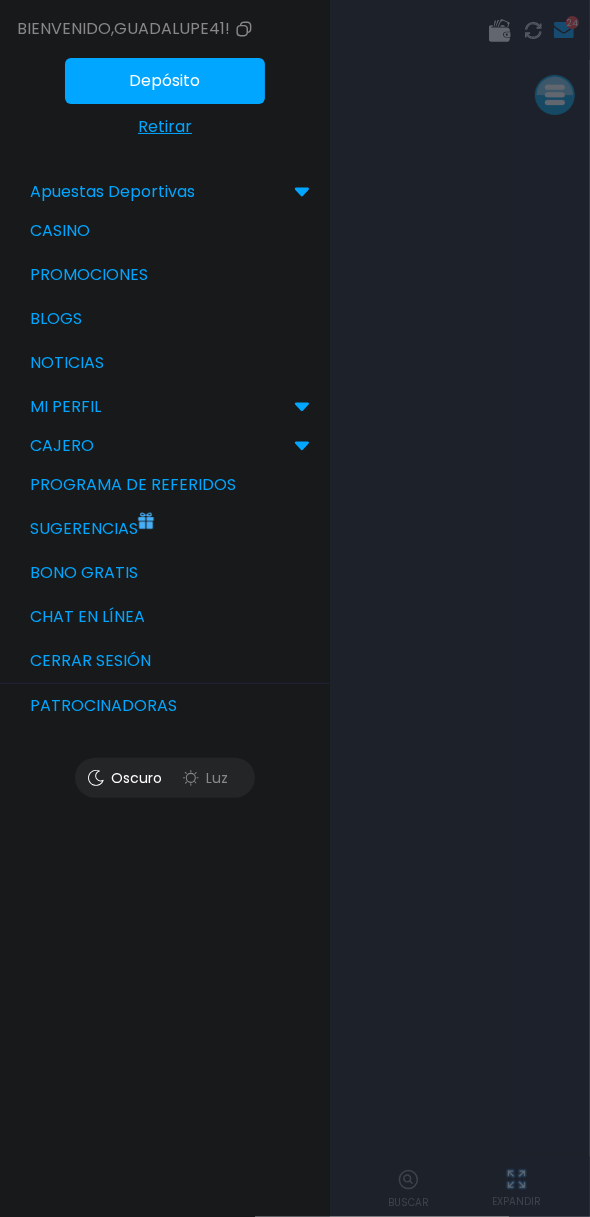 click on "Bono Gratis" at bounding box center (165, 573) 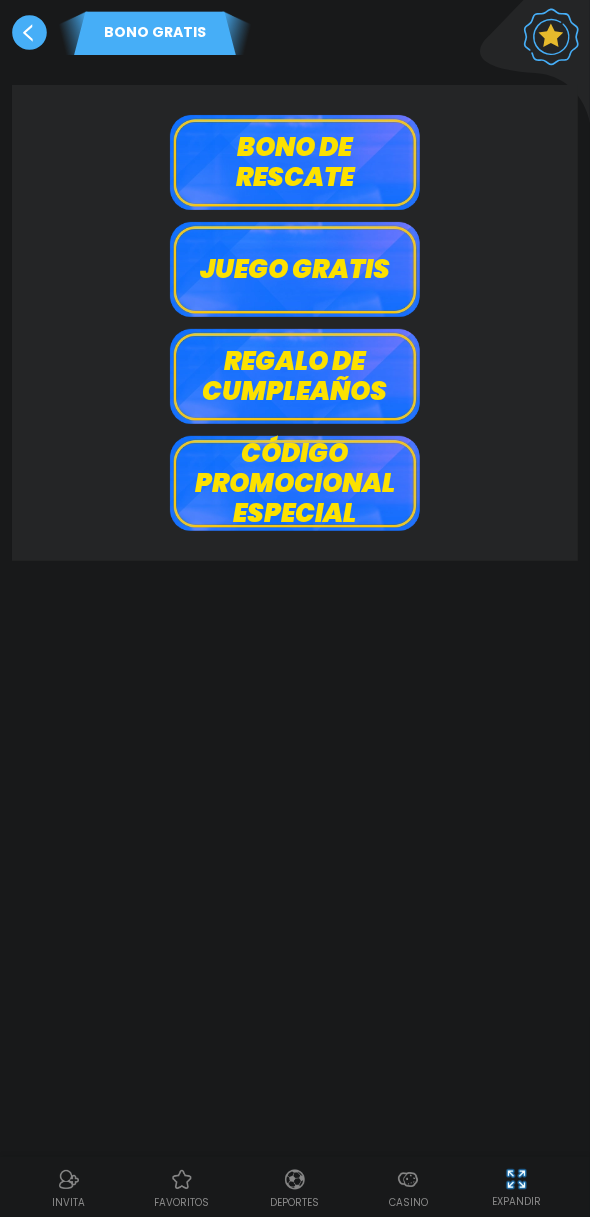 click on "Bono de rescate" at bounding box center (295, 162) 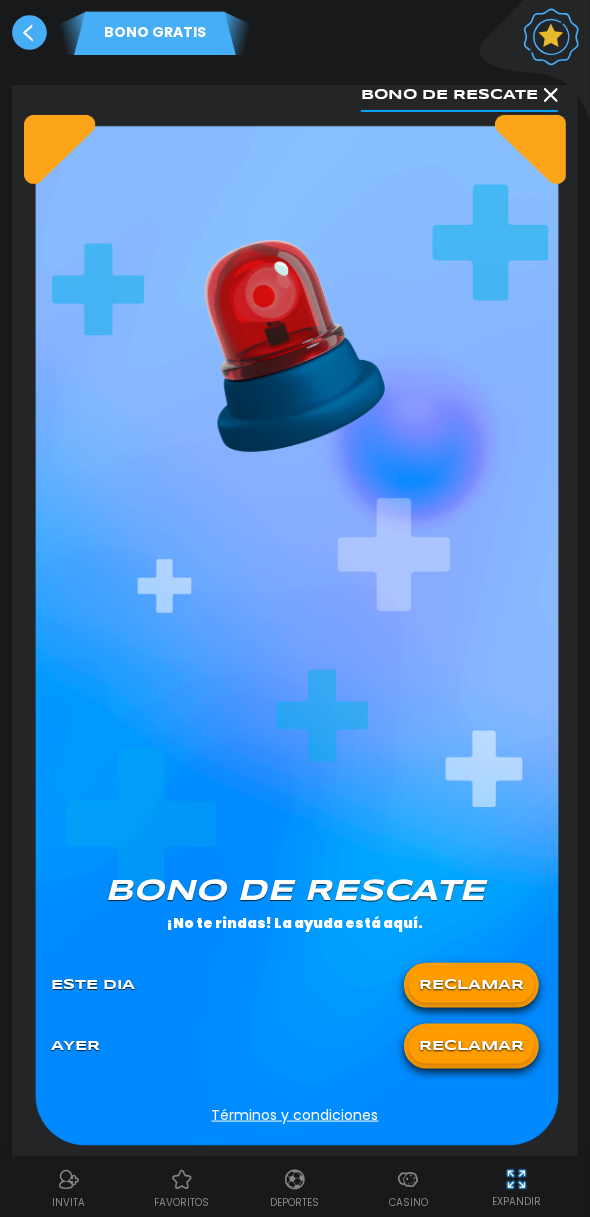 click on "RECLAMAR" at bounding box center (471, 985) 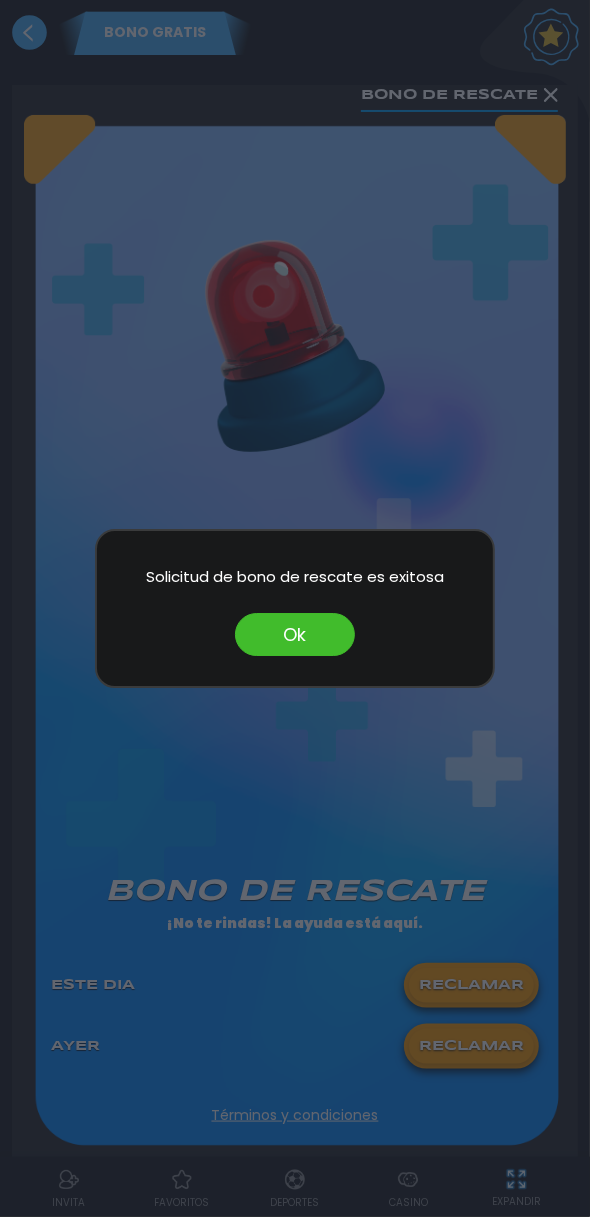 click on "Ok" at bounding box center [295, 634] 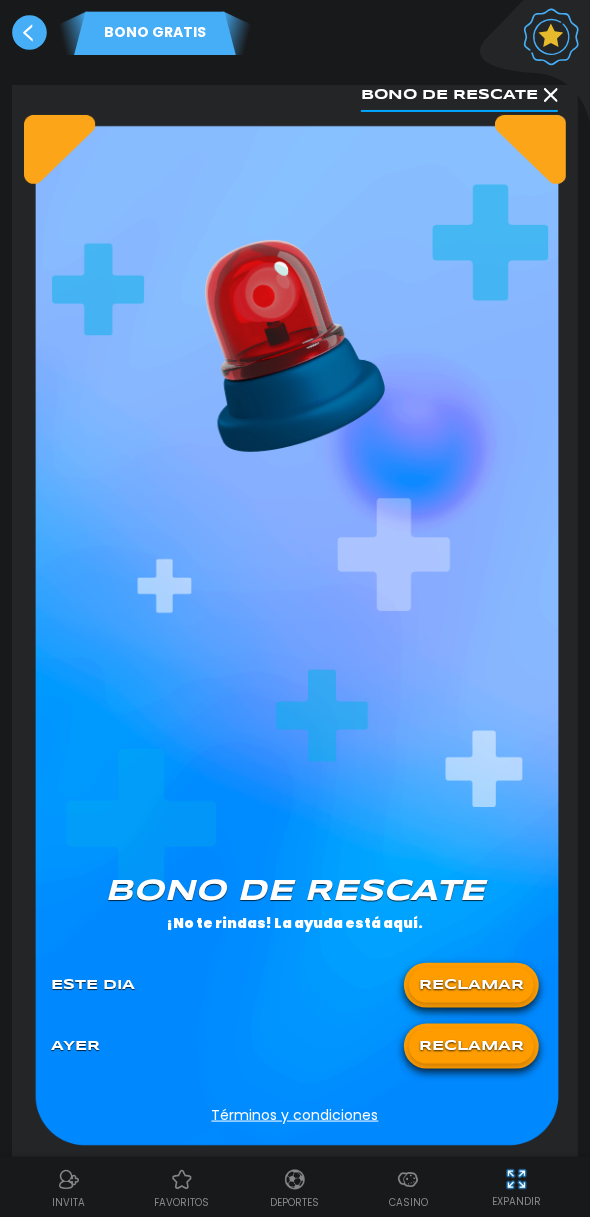 click on "Casino" at bounding box center [408, 1187] 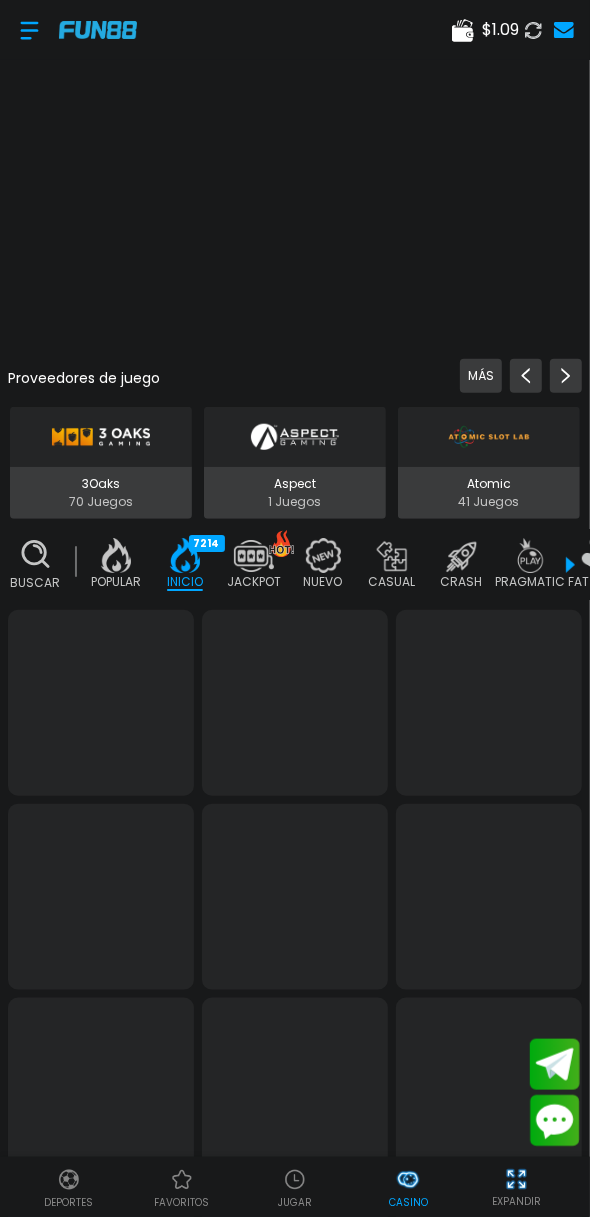 scroll, scrollTop: 0, scrollLeft: 50, axis: horizontal 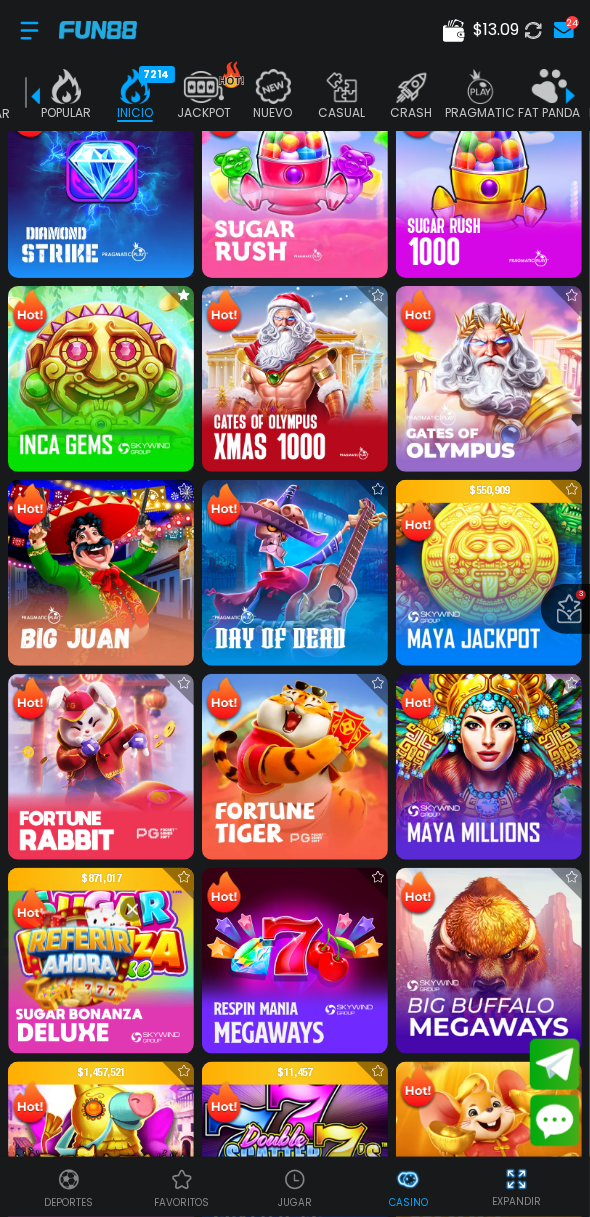 click at bounding box center (101, 767) 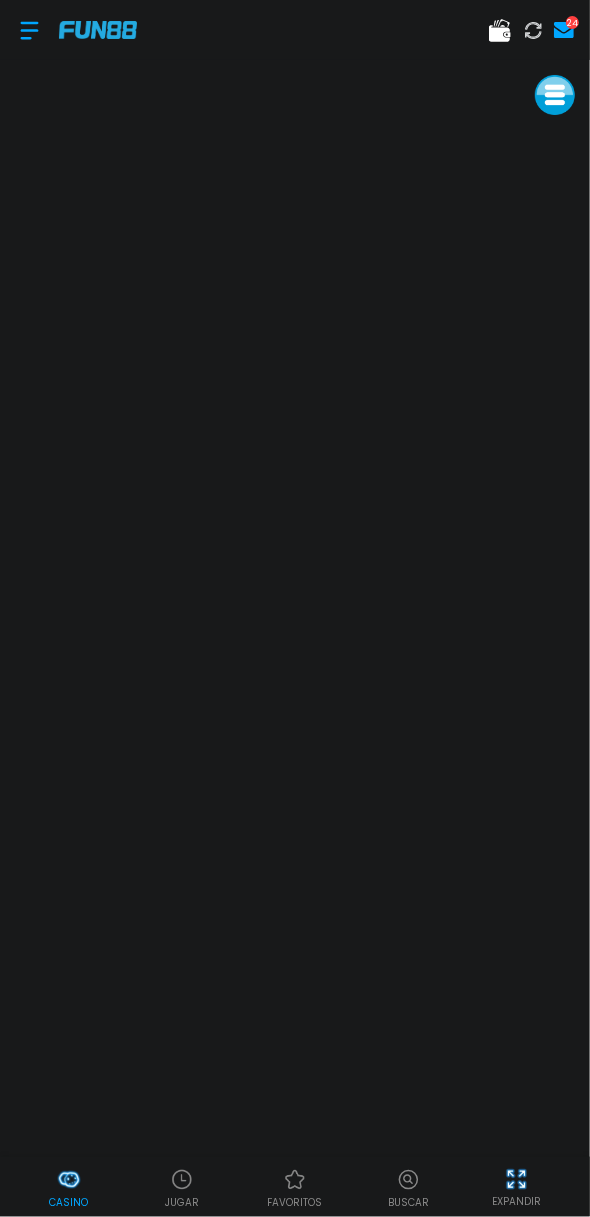 click on "Casino" at bounding box center [68, 1187] 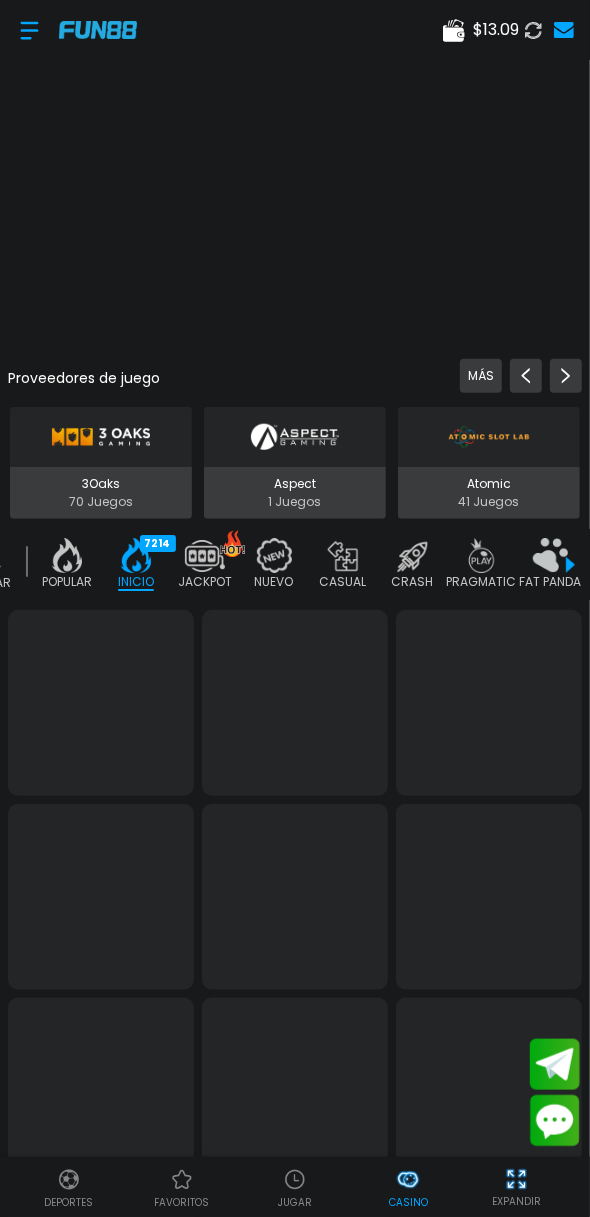 scroll, scrollTop: 0, scrollLeft: 50, axis: horizontal 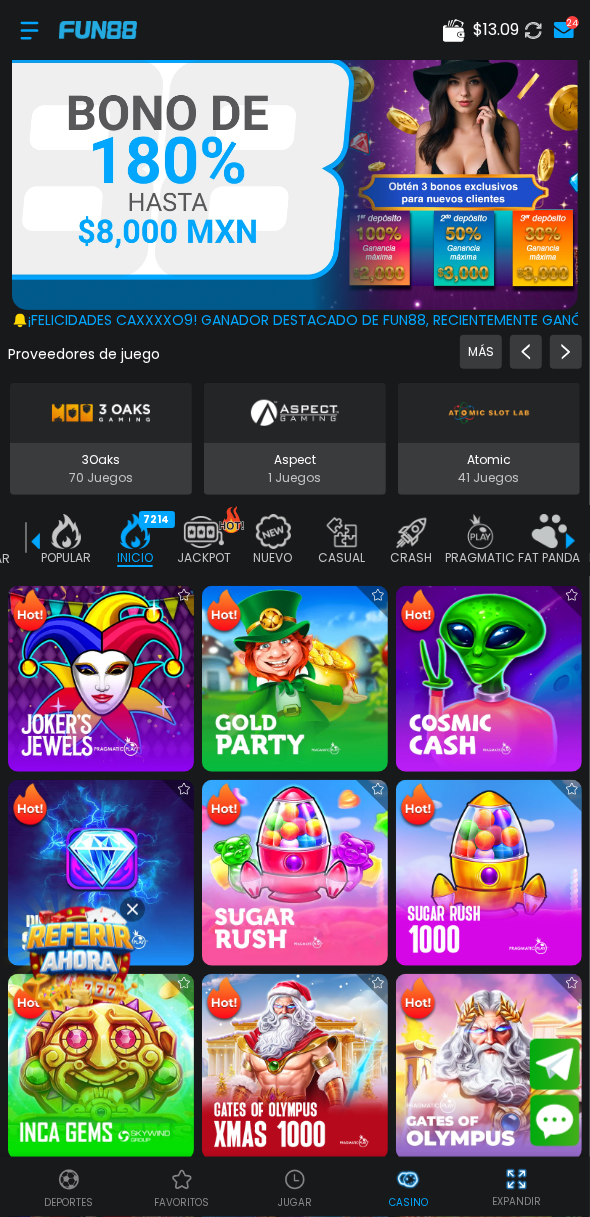 click at bounding box center [101, 1067] 